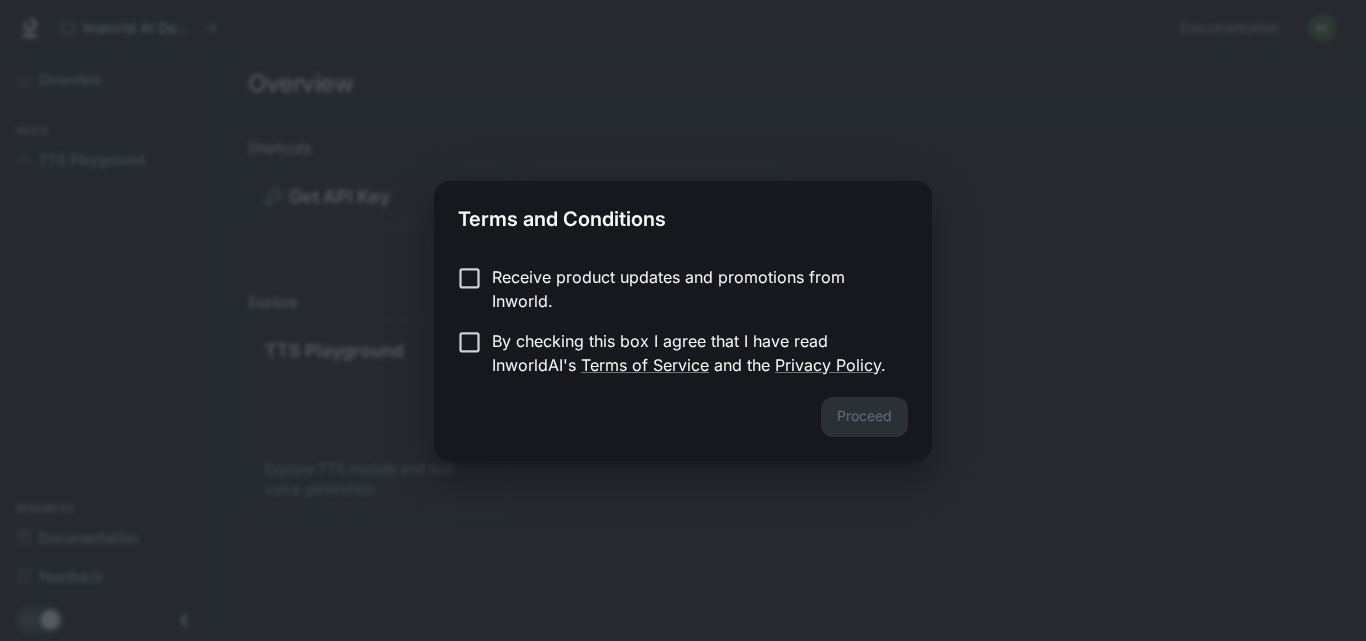 scroll, scrollTop: 0, scrollLeft: 0, axis: both 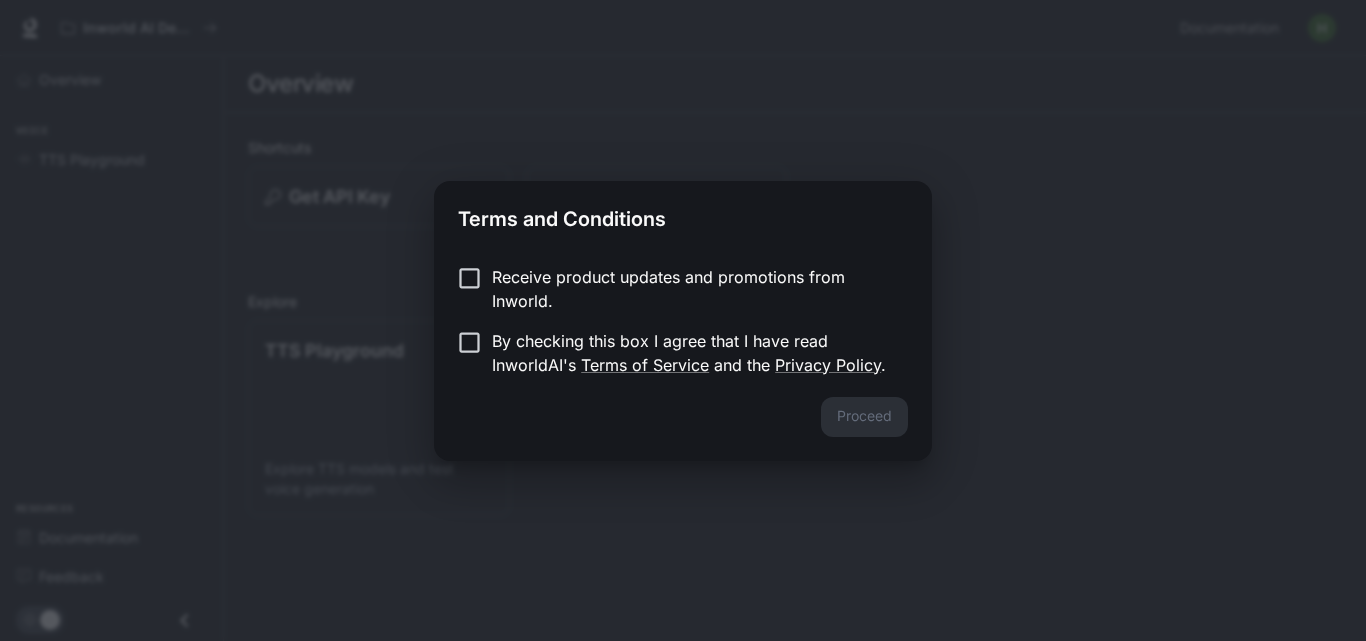 click on "Terms and Conditions Receive product updates and promotions from Inworld. By checking this box I agree that I have read InworldAI's   Terms of Service   and the   Privacy Policy . Proceed" at bounding box center (683, 320) 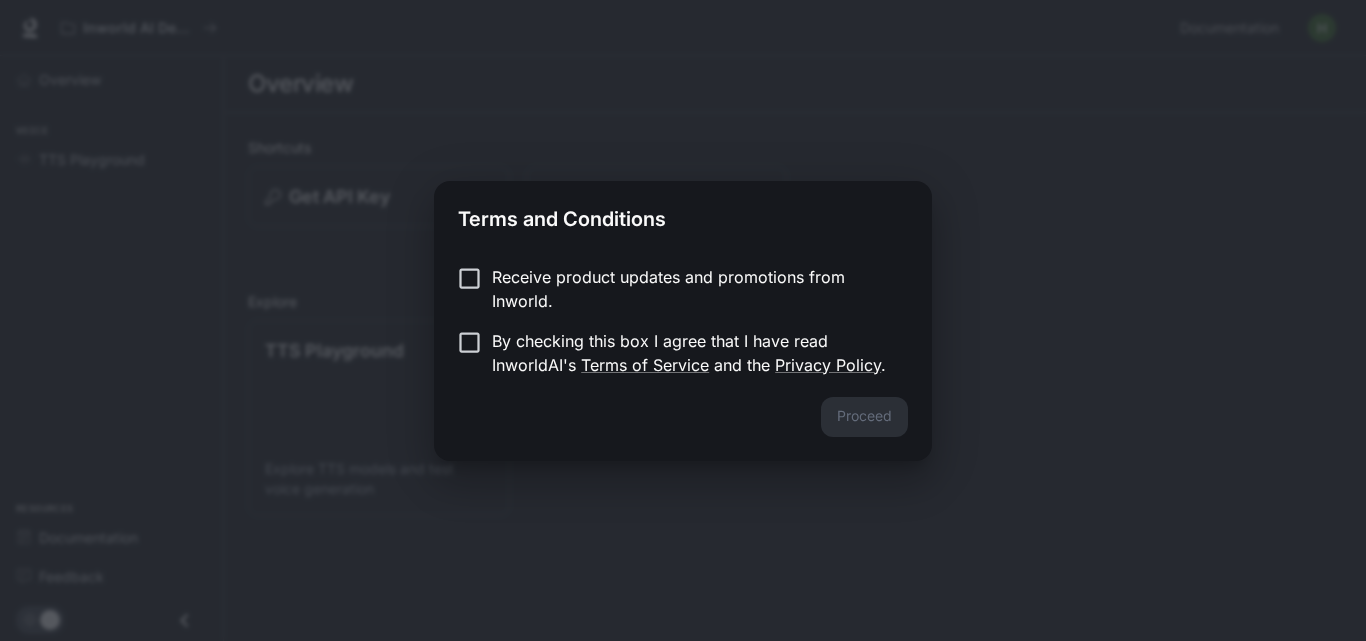 click on "By checking this box I agree that I have read InworldAI's   Terms of Service   and the   Privacy Policy ." at bounding box center [692, 353] 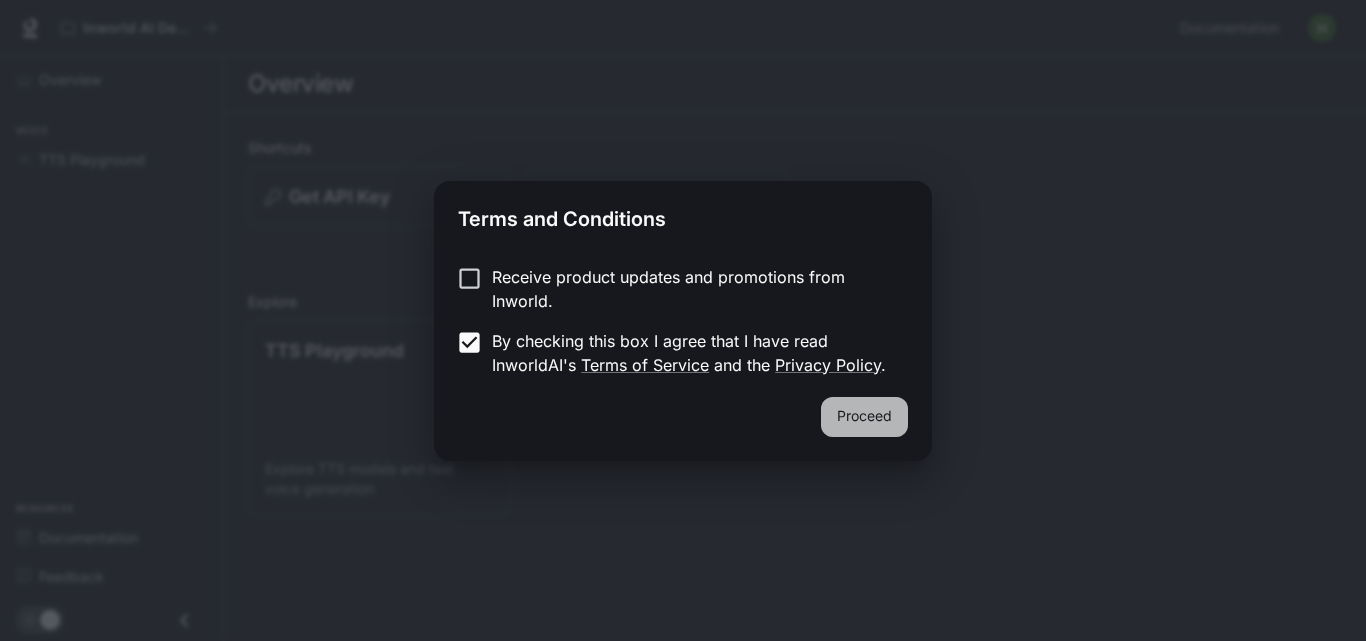 click on "Proceed" at bounding box center [864, 417] 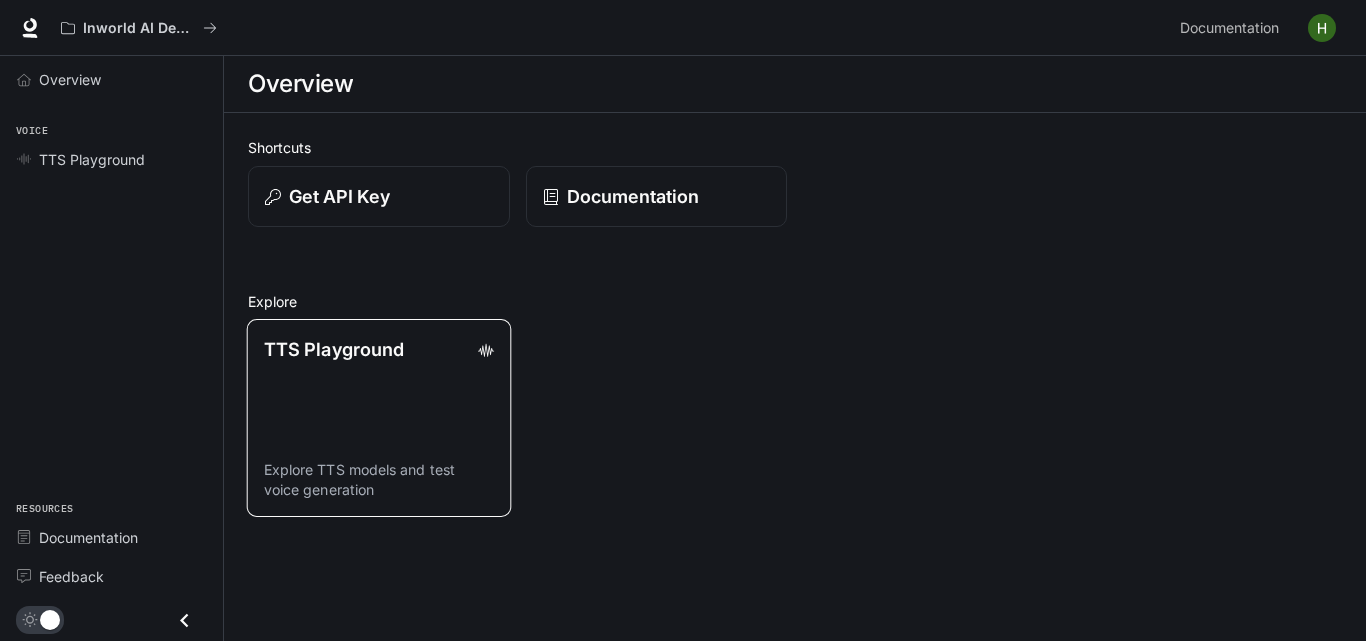 click on "TTS Playground Explore TTS models and test voice generation" at bounding box center [379, 418] 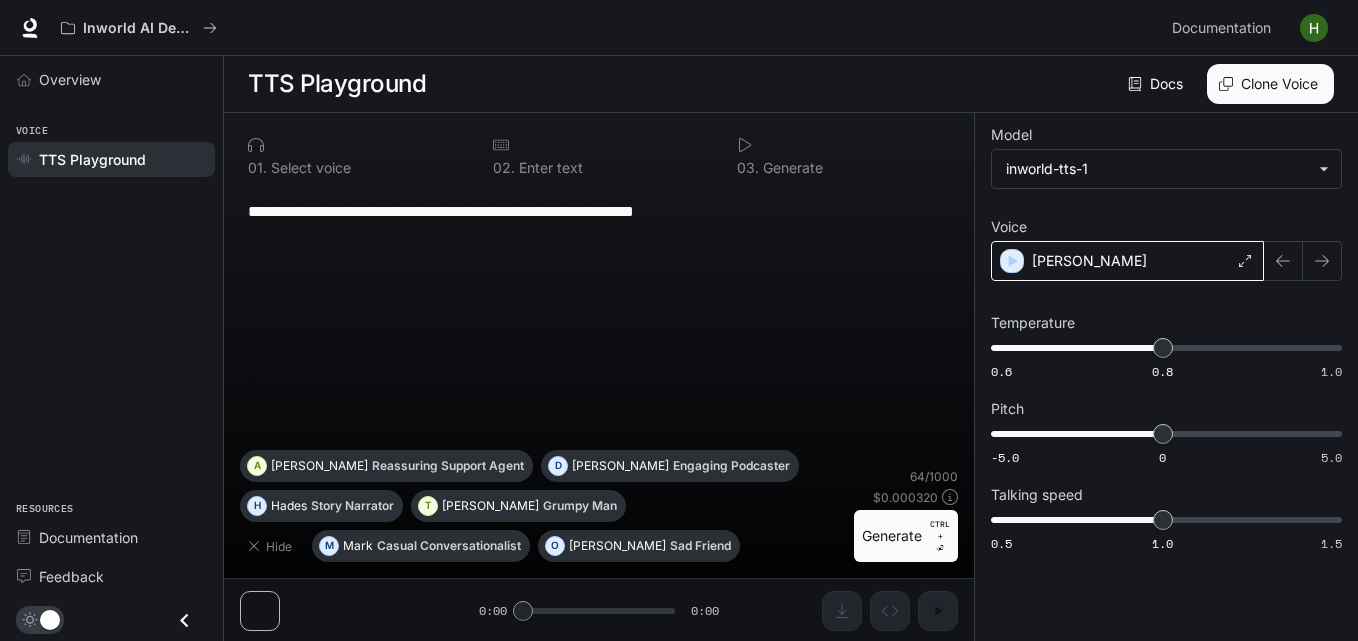 click on "[PERSON_NAME]" at bounding box center [1127, 261] 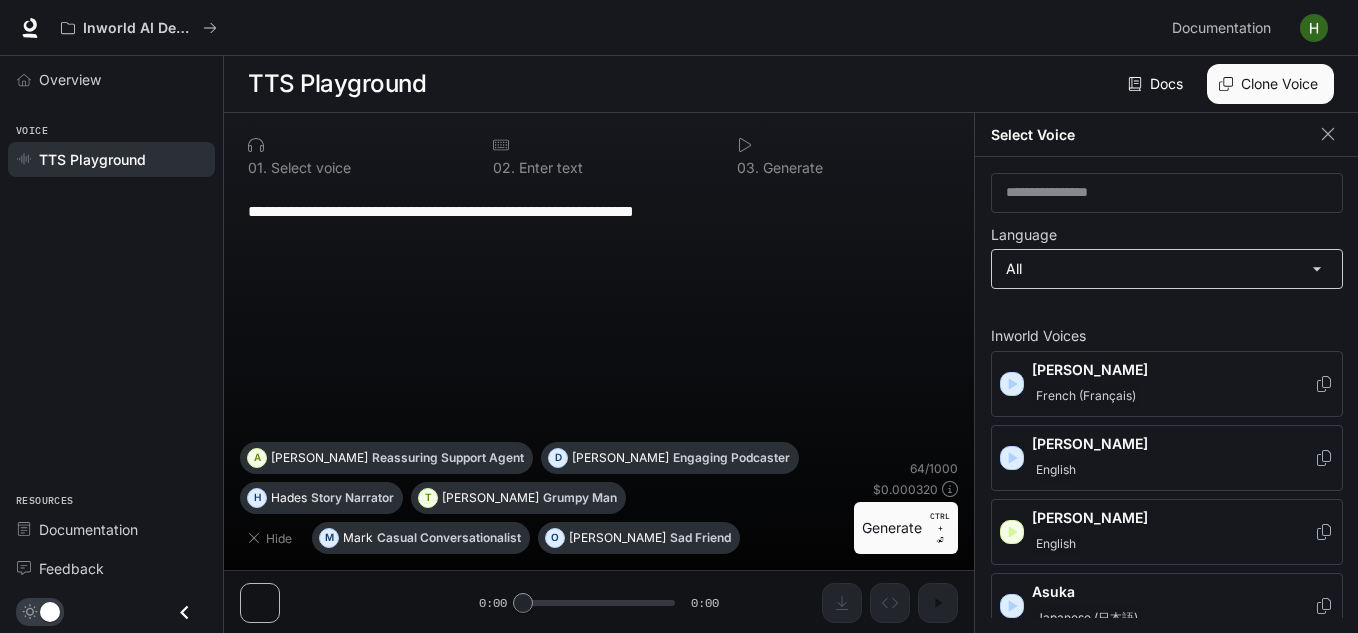 click on "**********" at bounding box center (679, 317) 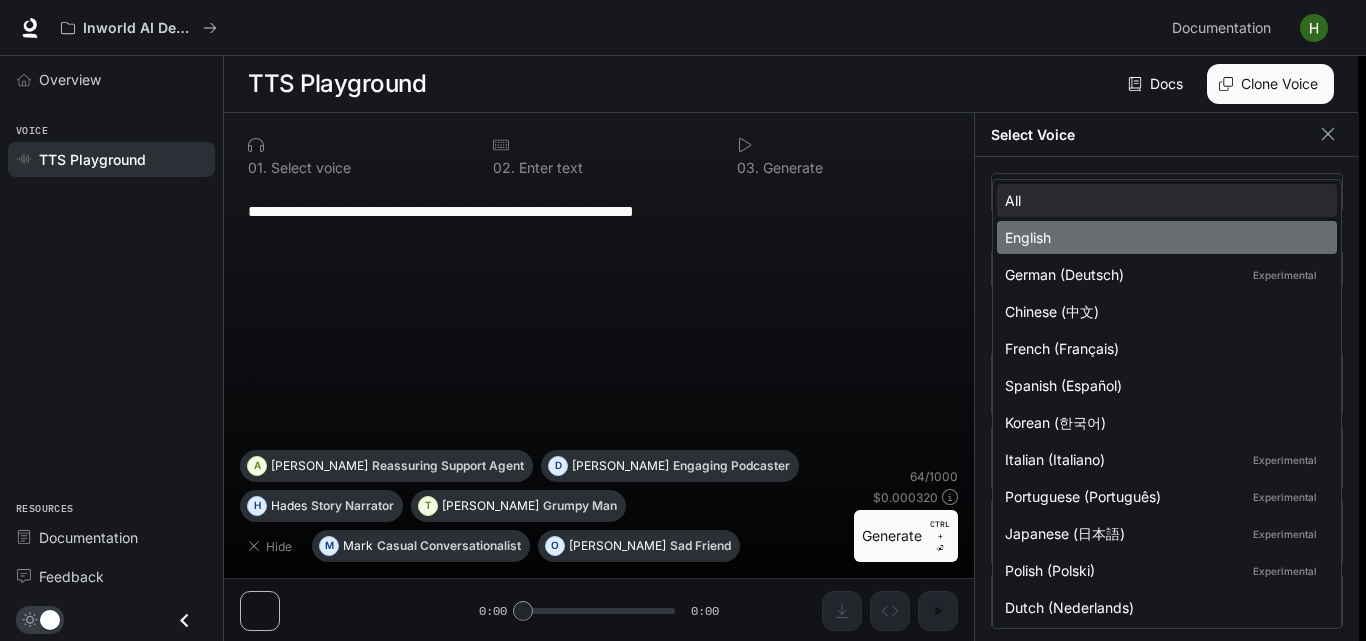 click on "English" at bounding box center (1163, 237) 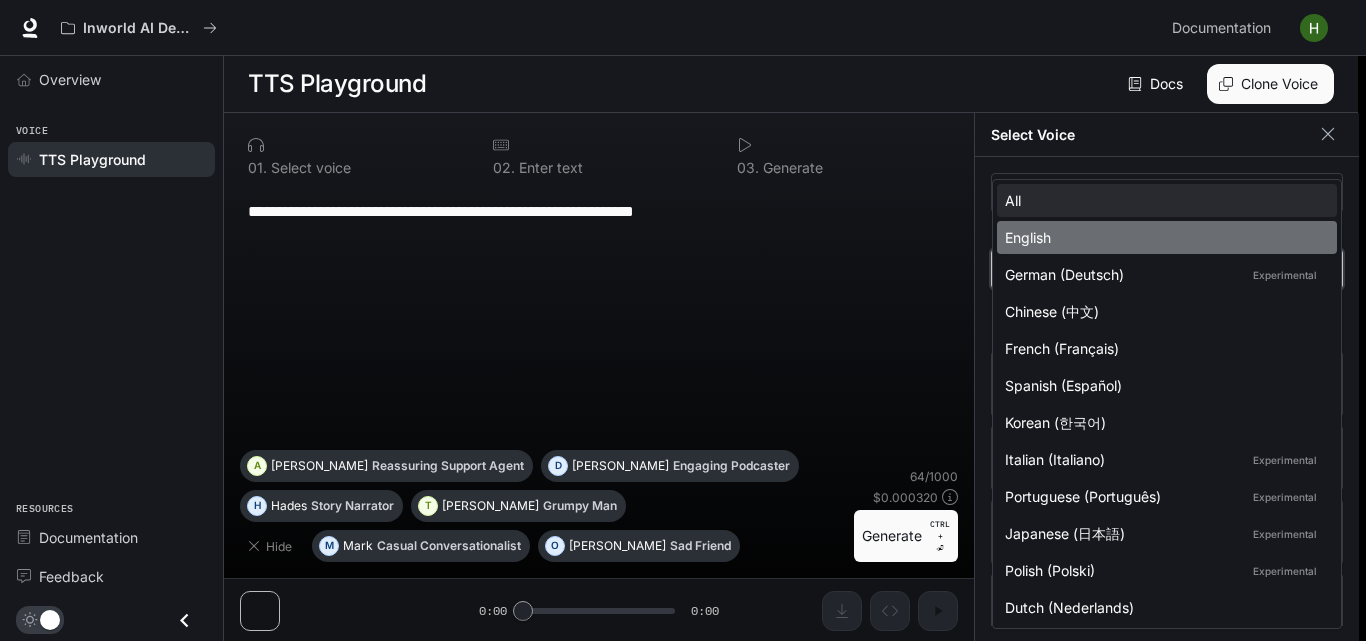 type on "*****" 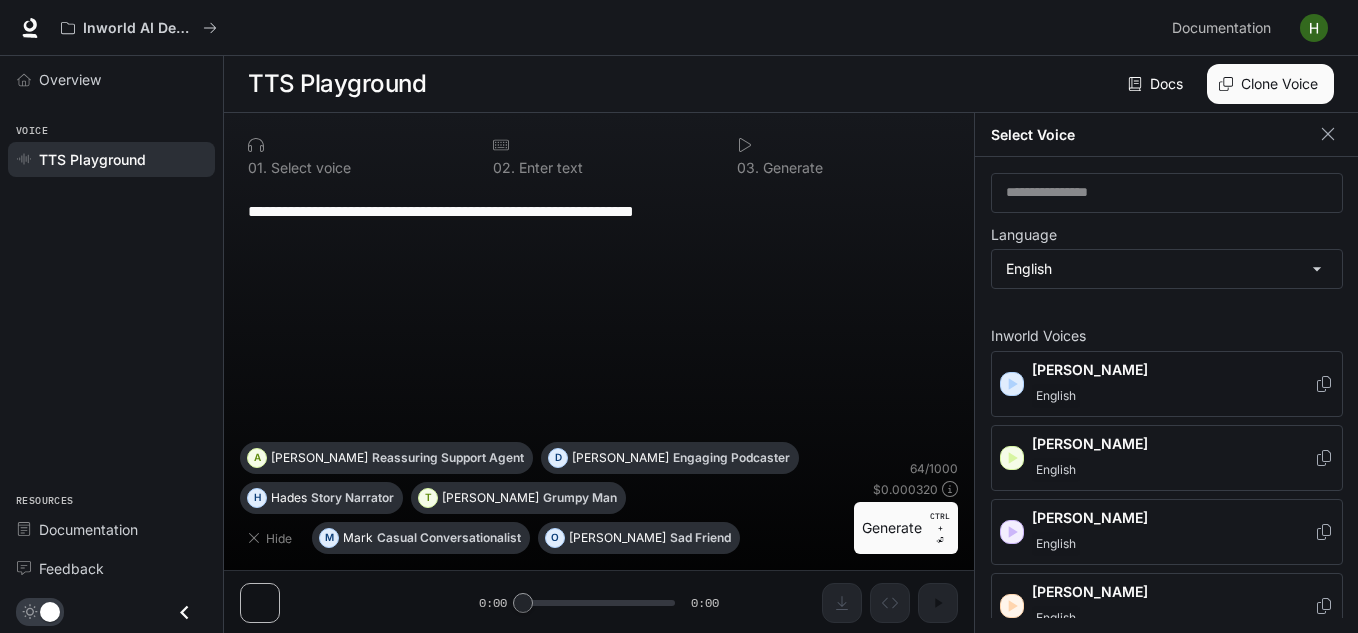 click on "English" at bounding box center [1173, 396] 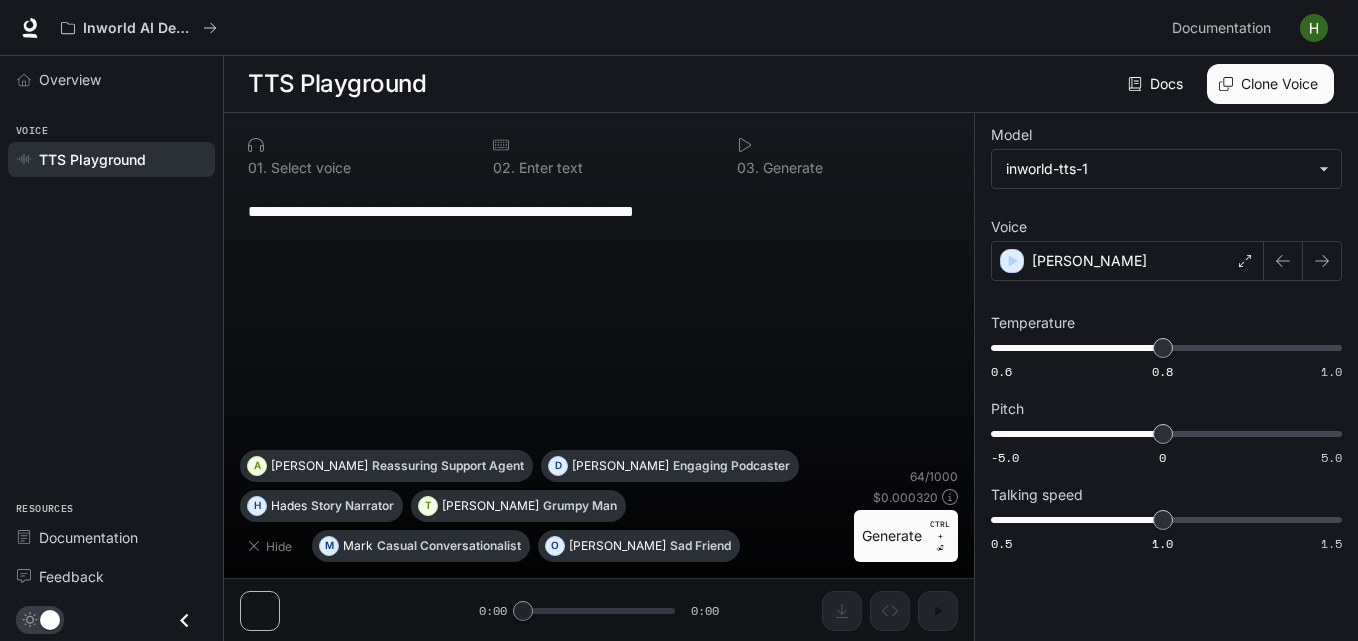 click 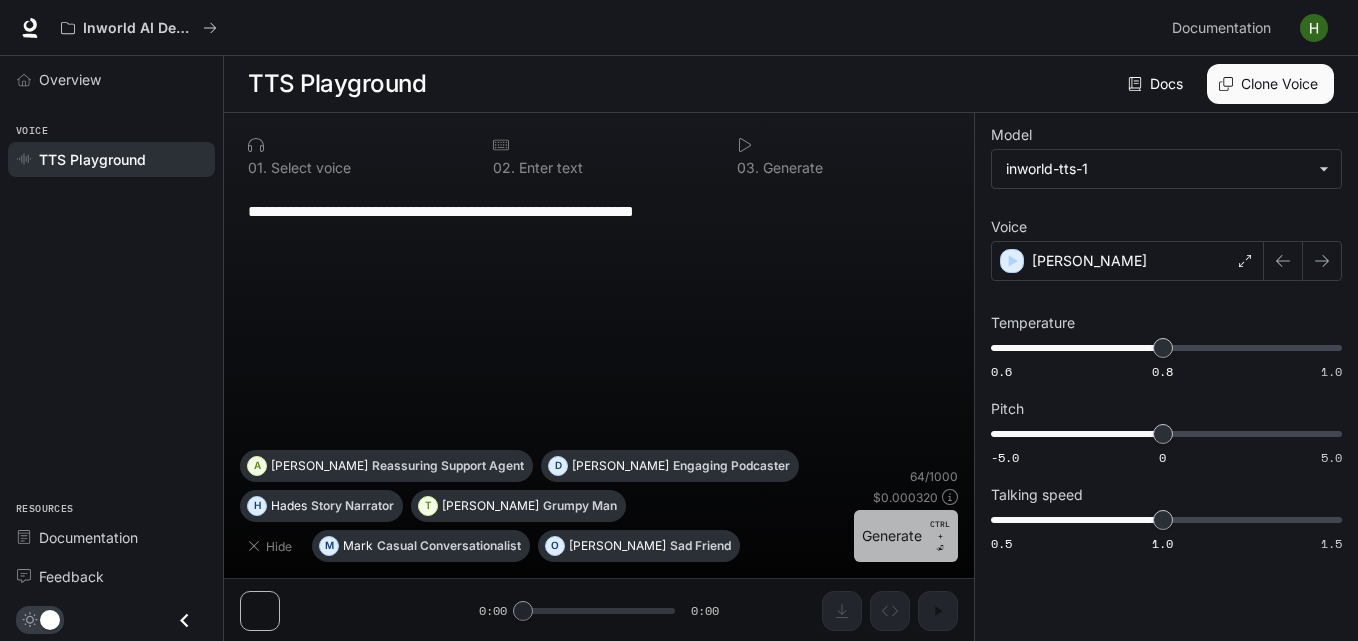 click on "Generate CTRL +  ⏎" at bounding box center [906, 536] 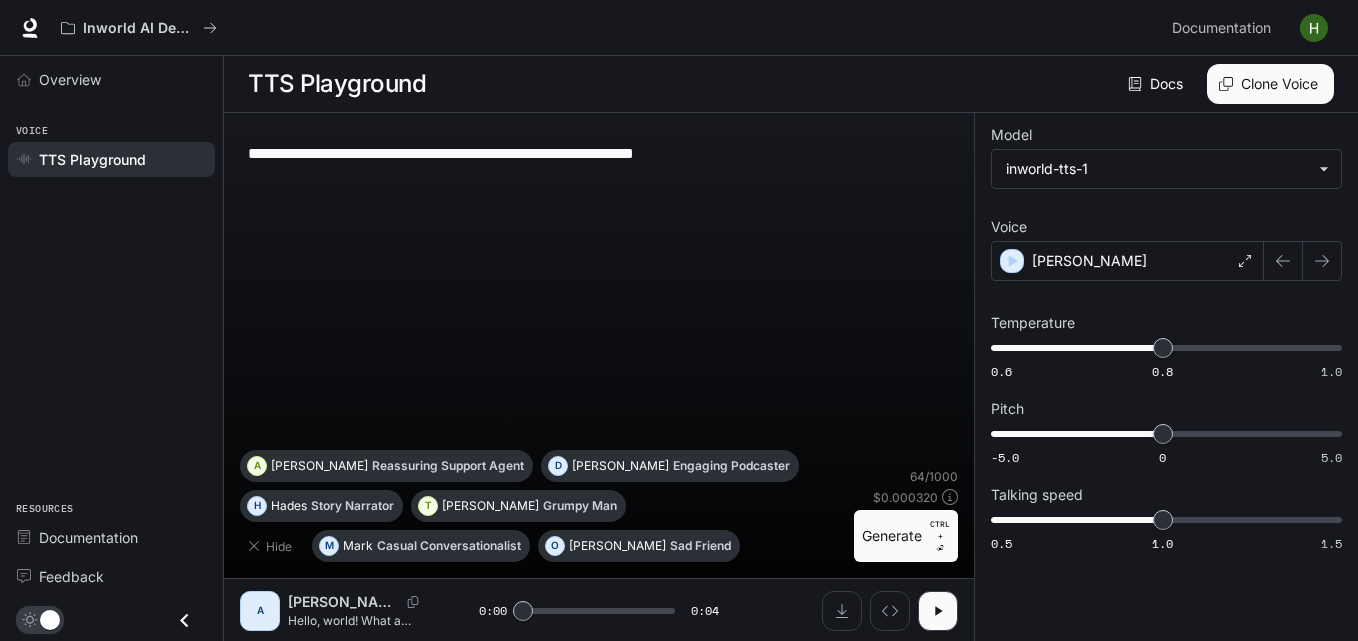 click on "Generate CTRL +  ⏎" at bounding box center (906, 536) 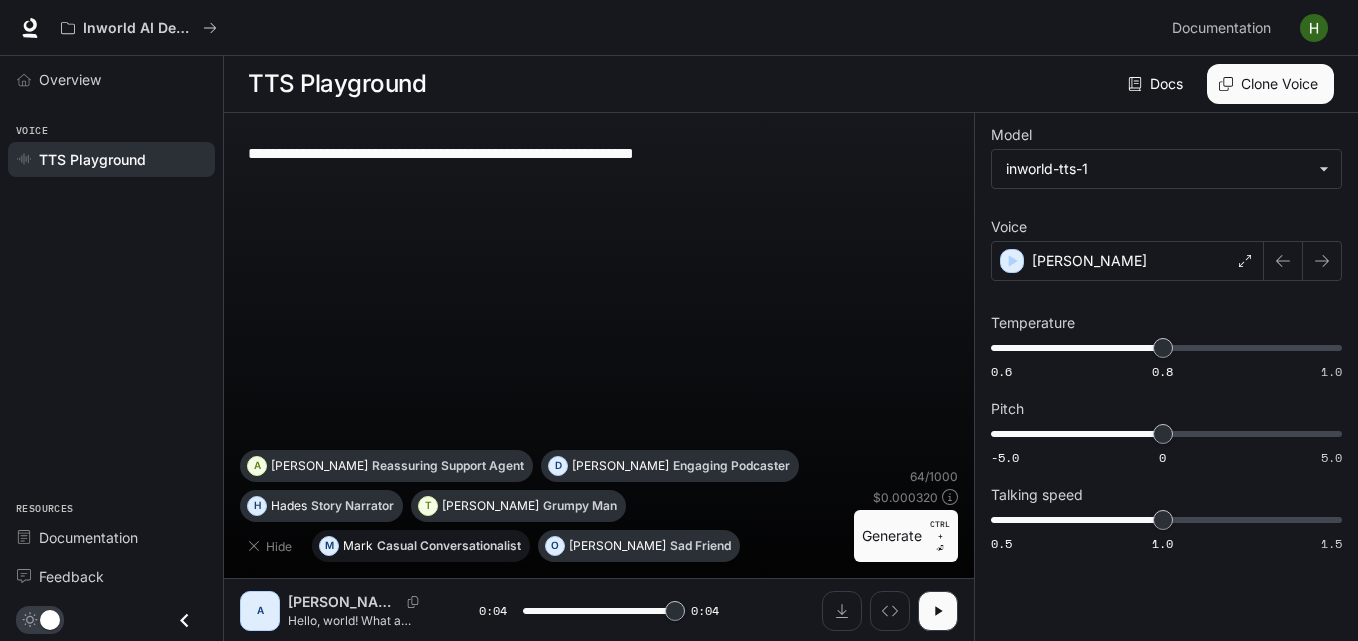 type on "*" 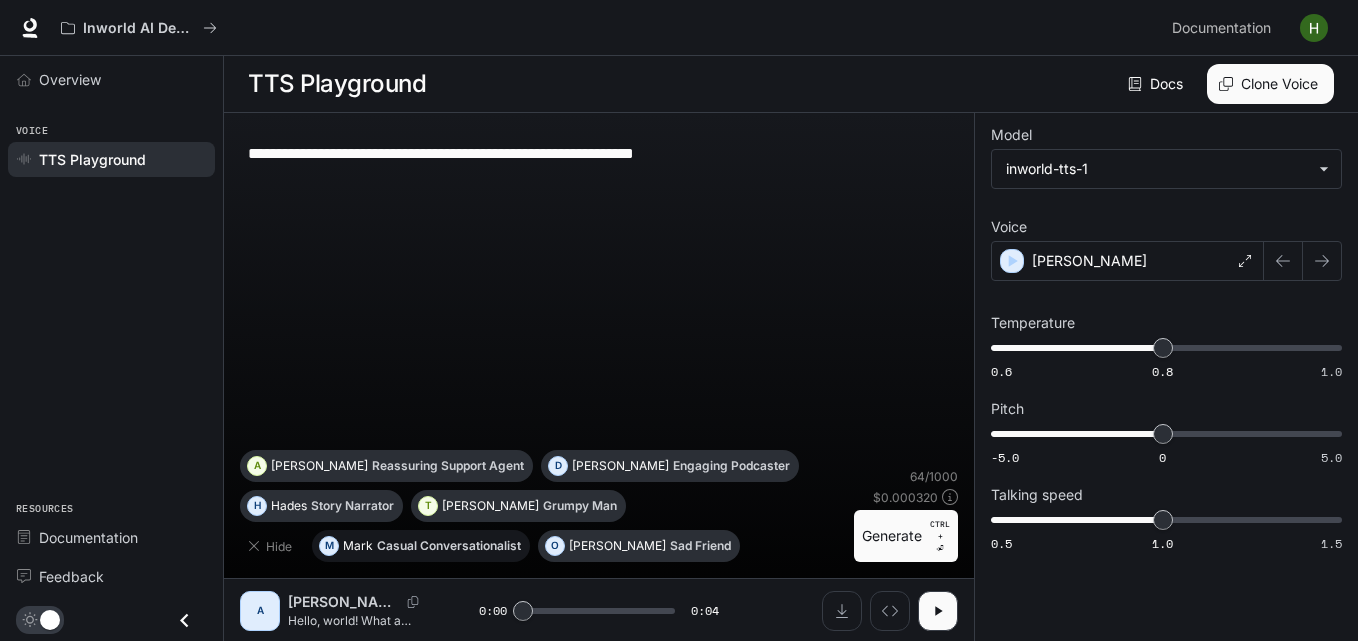 click on "Casual Conversationalist" at bounding box center (449, 546) 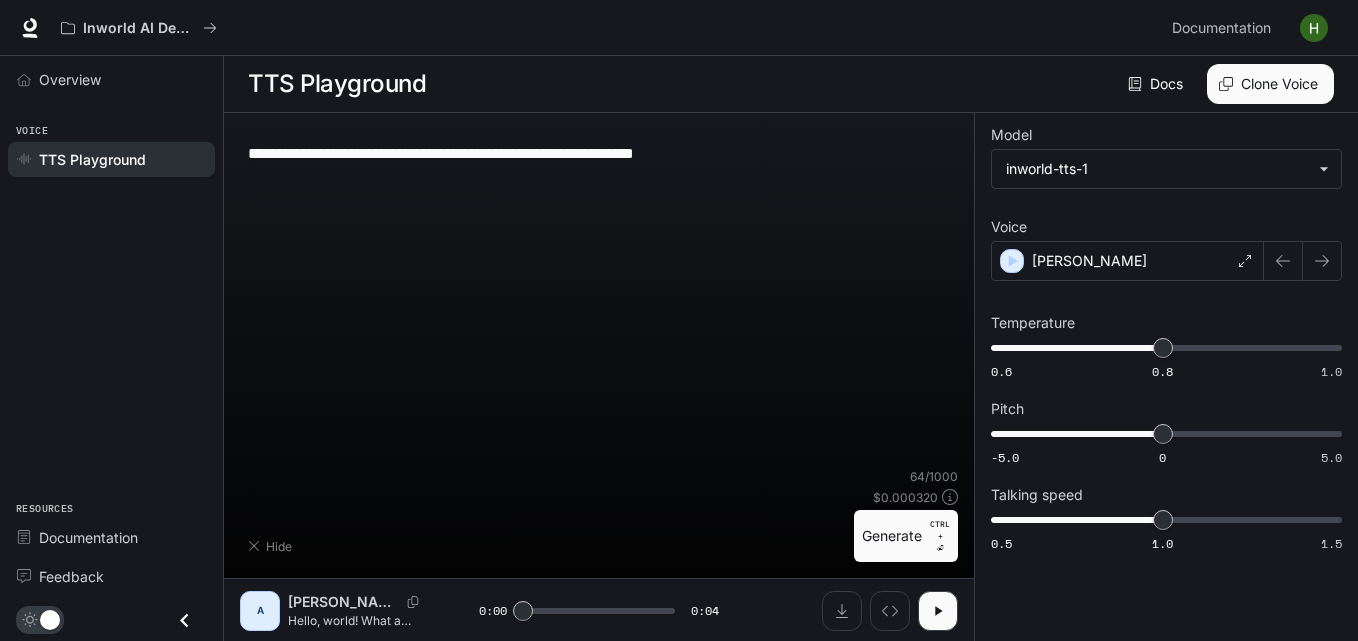 type on "**********" 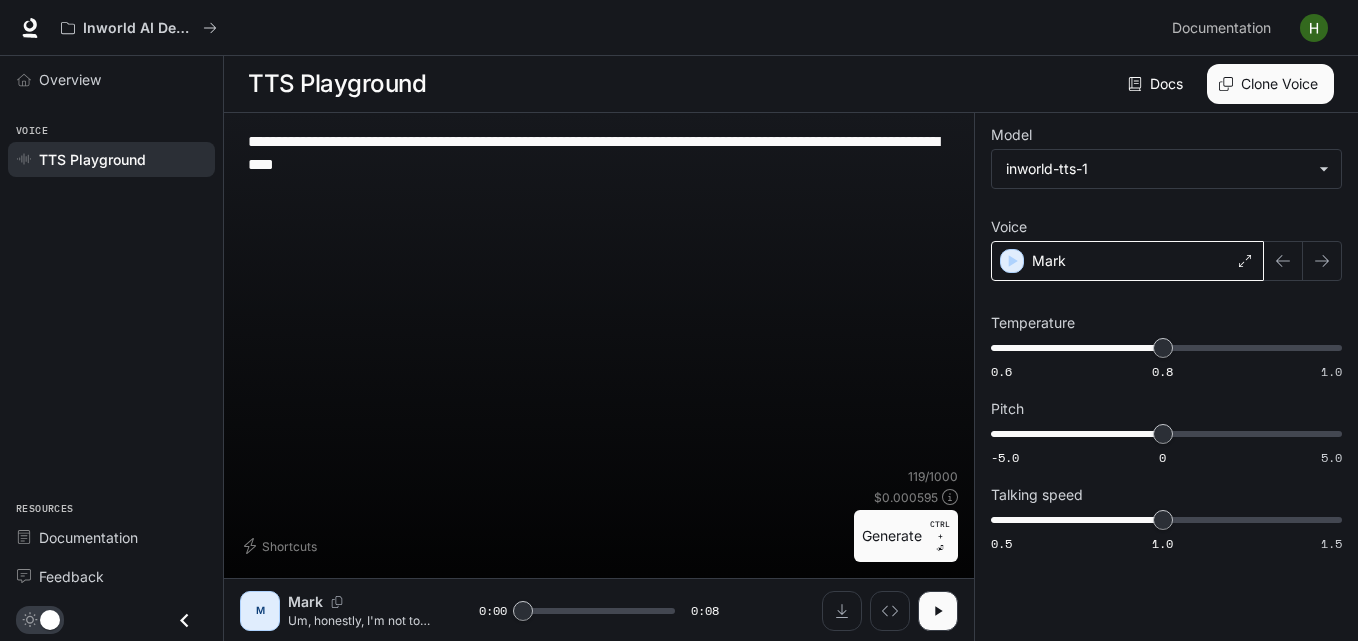 click on "Mark" at bounding box center [1127, 261] 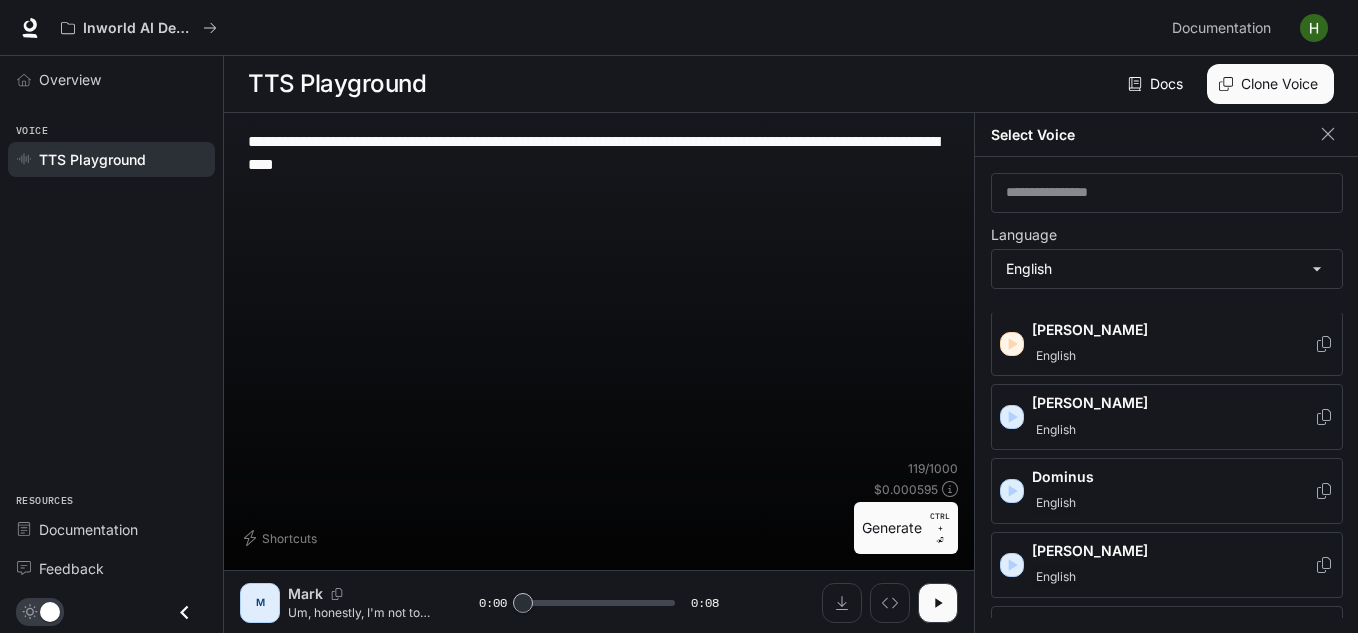 scroll, scrollTop: 500, scrollLeft: 0, axis: vertical 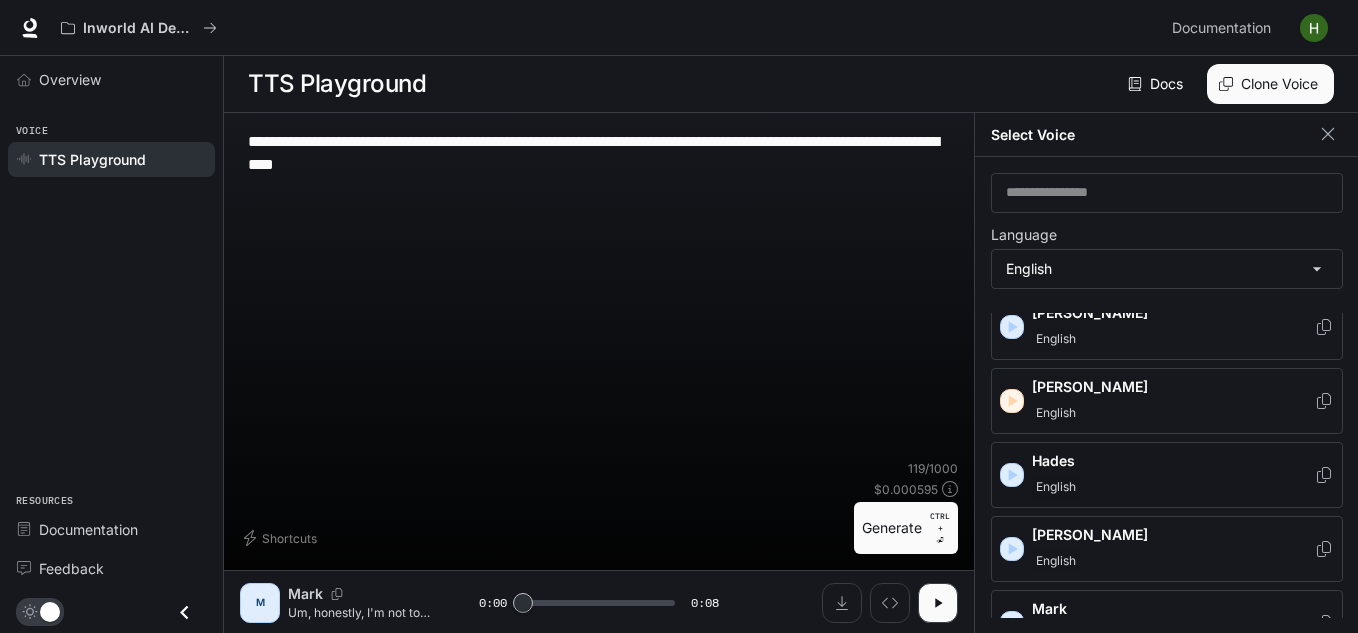 click on "Hades English" at bounding box center (1173, 475) 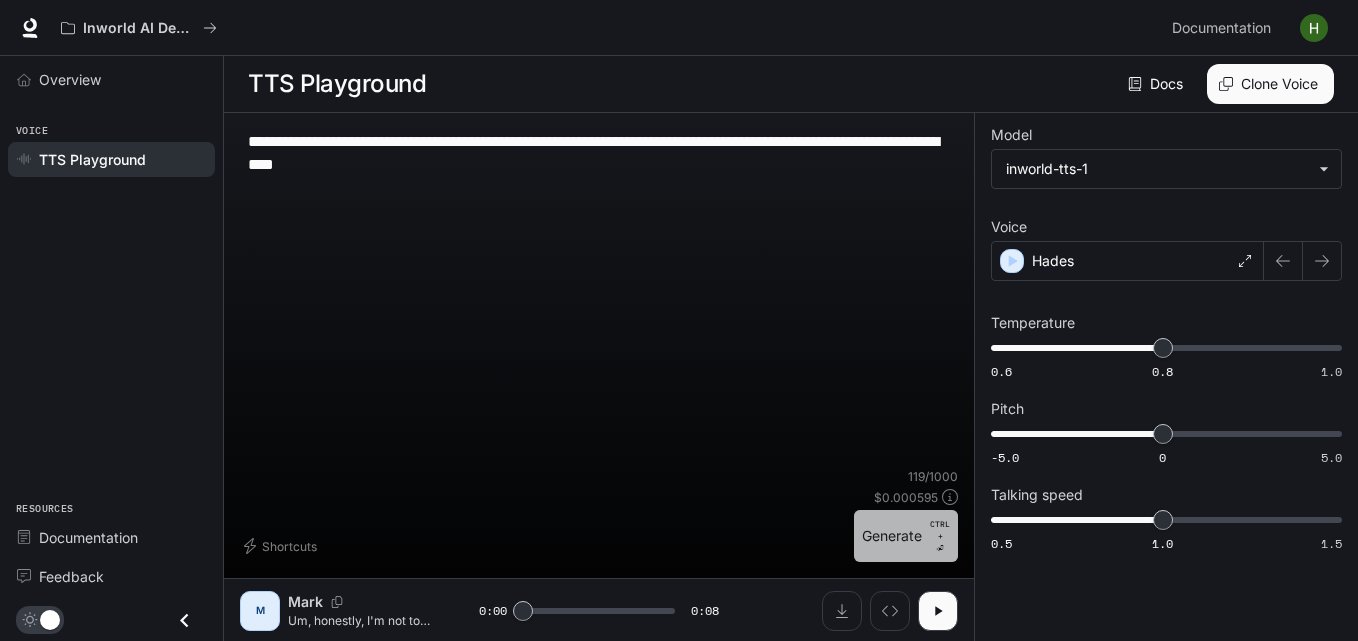 click on "Generate CTRL +  ⏎" at bounding box center [906, 536] 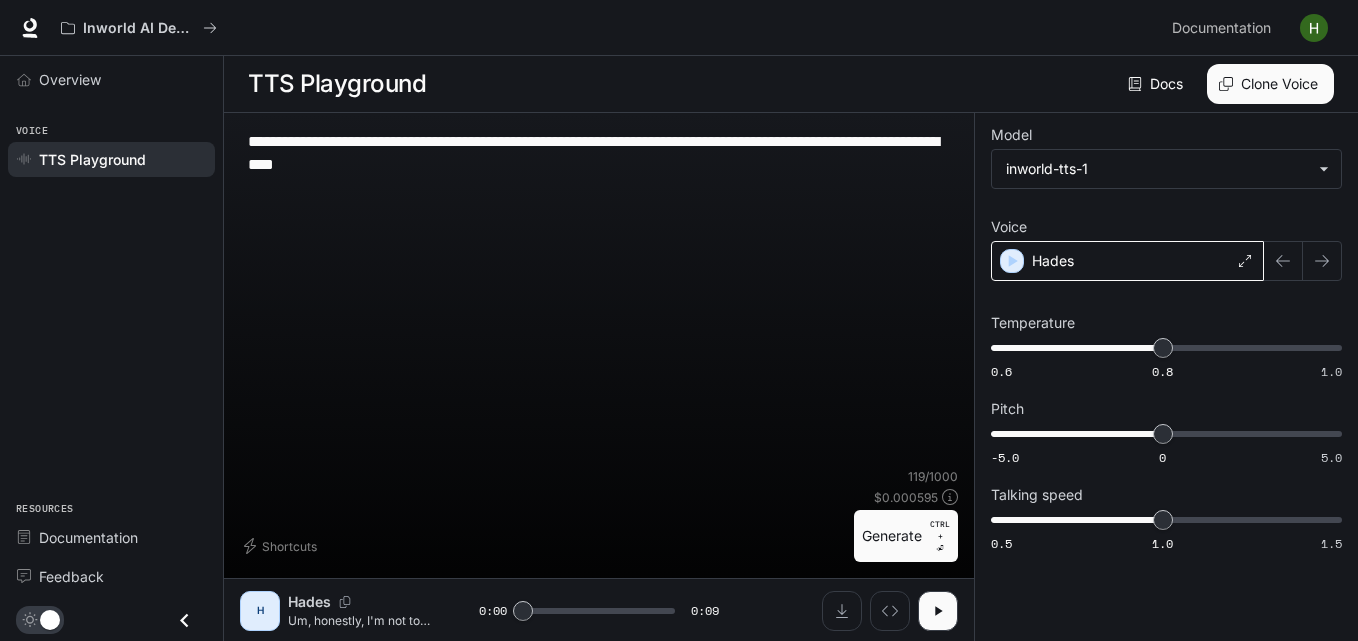 click on "Hades" at bounding box center [1127, 261] 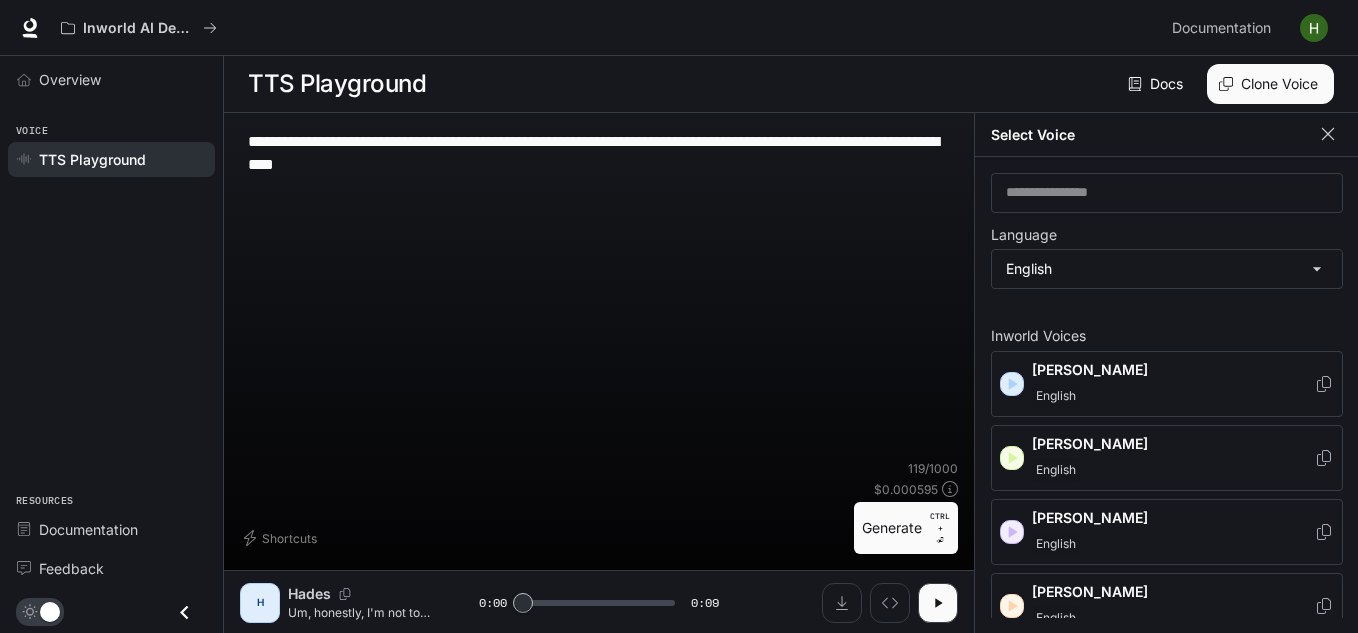 click 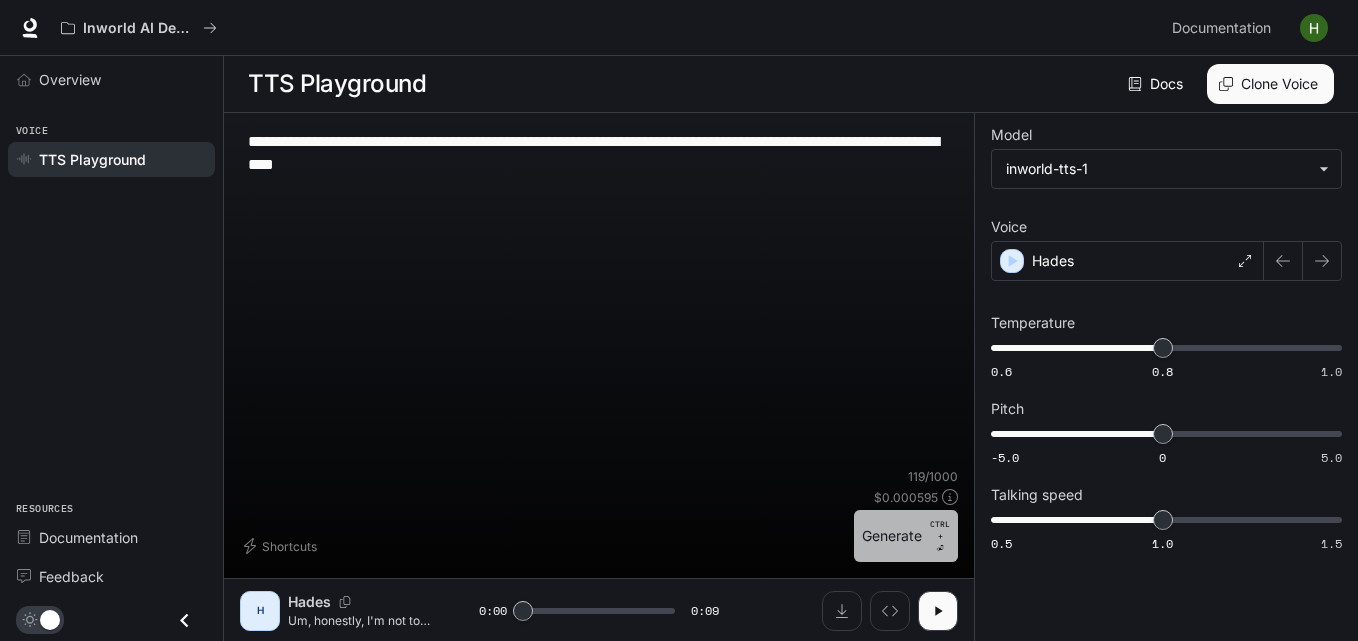 click on "Generate CTRL +  ⏎" at bounding box center (906, 536) 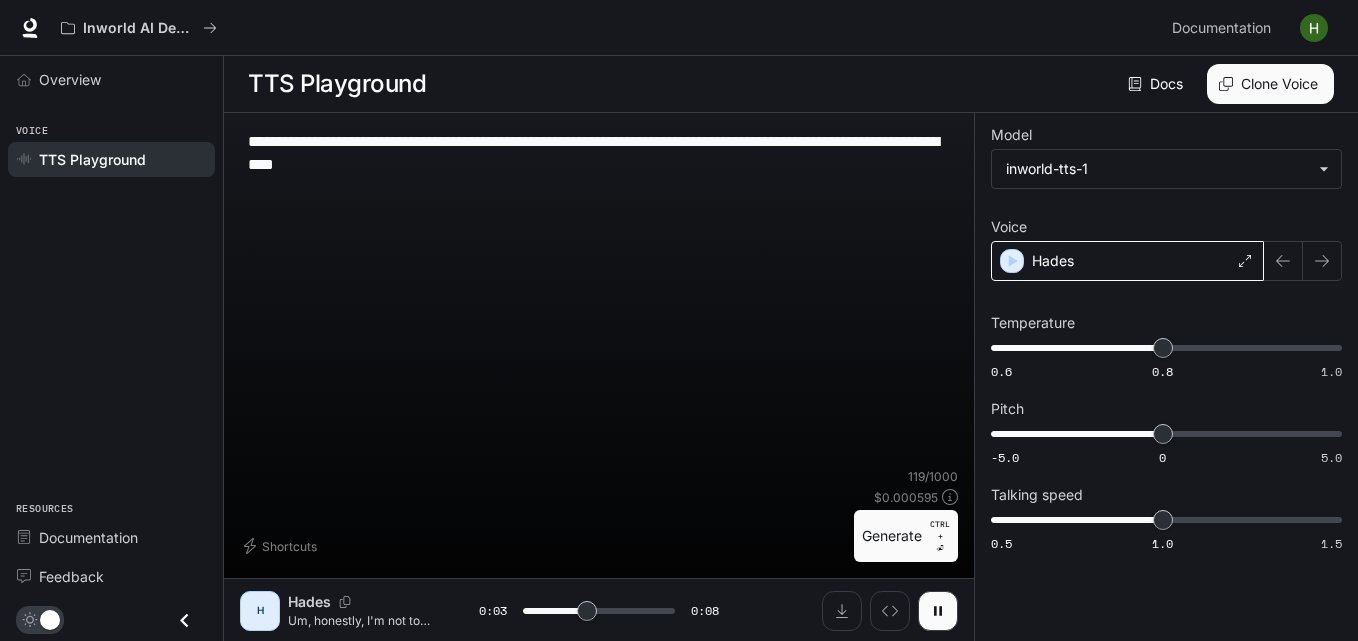 click on "Hades" at bounding box center (1127, 261) 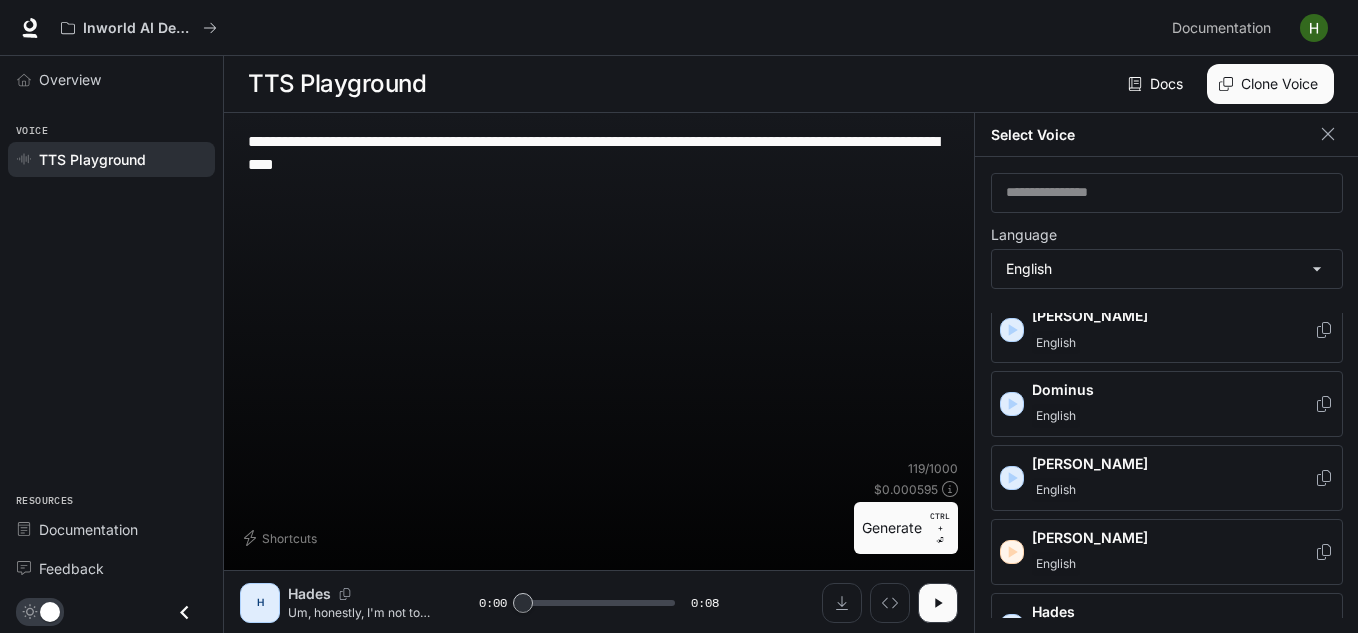 scroll, scrollTop: 0, scrollLeft: 0, axis: both 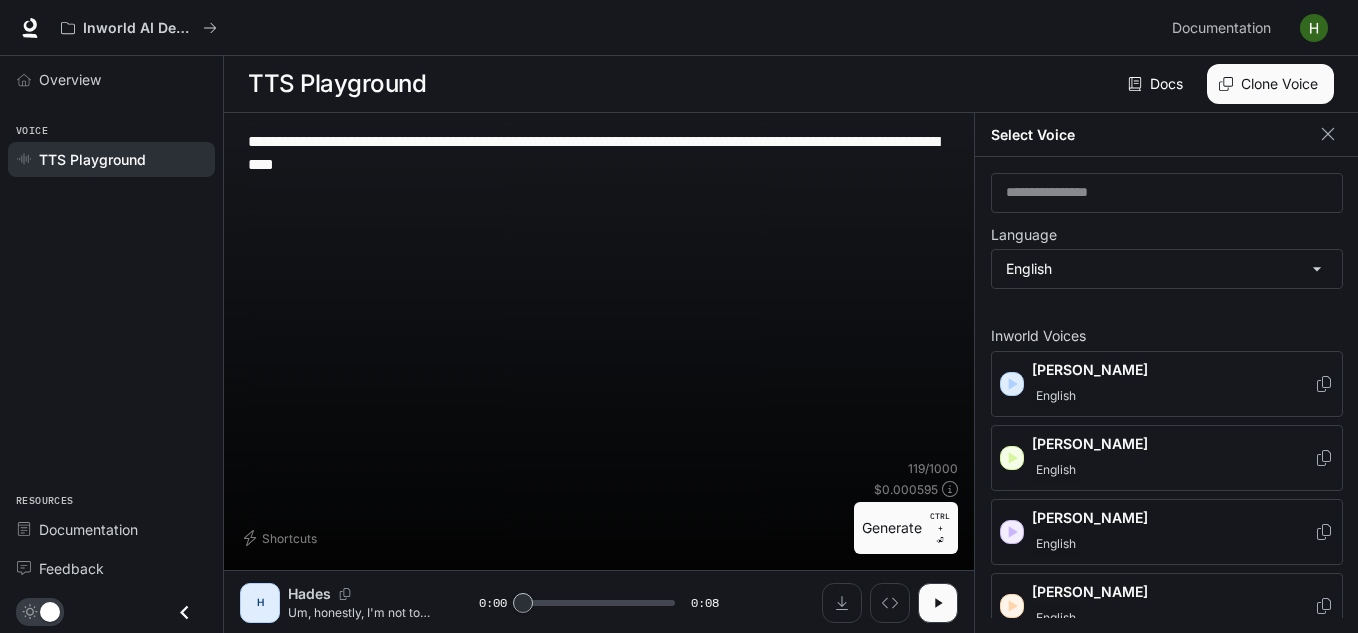 click on "[PERSON_NAME]" at bounding box center (1173, 518) 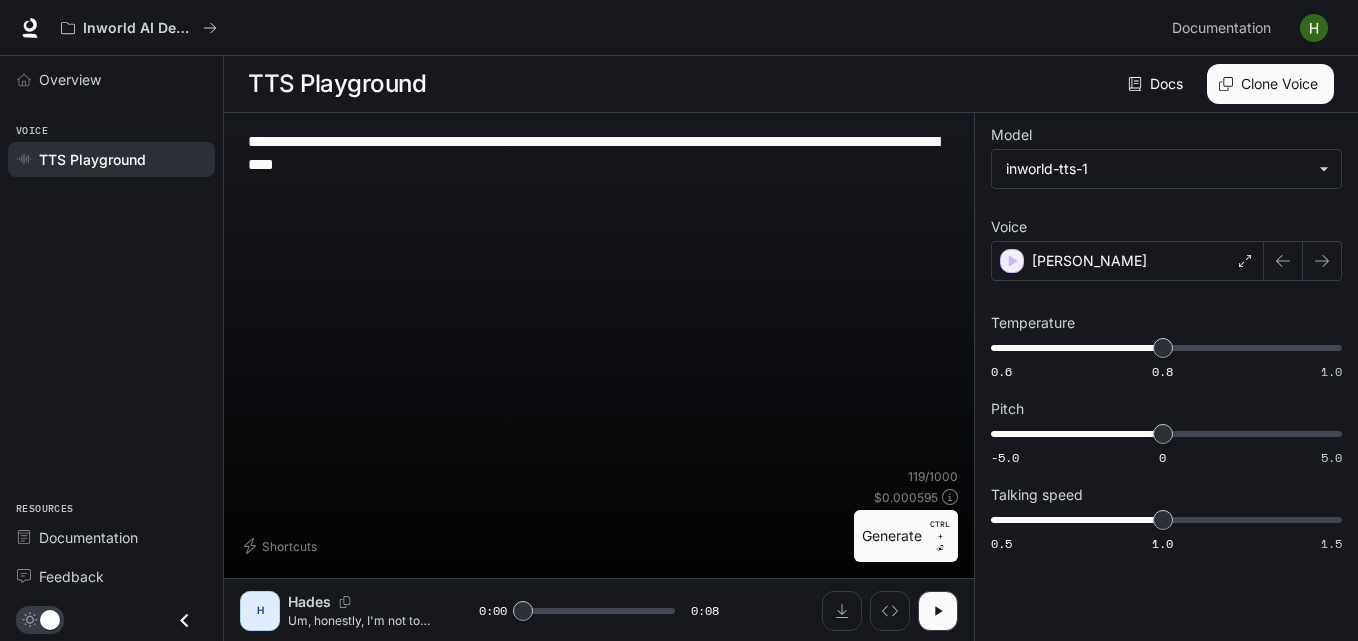 click on "Generate CTRL +  ⏎" at bounding box center (906, 536) 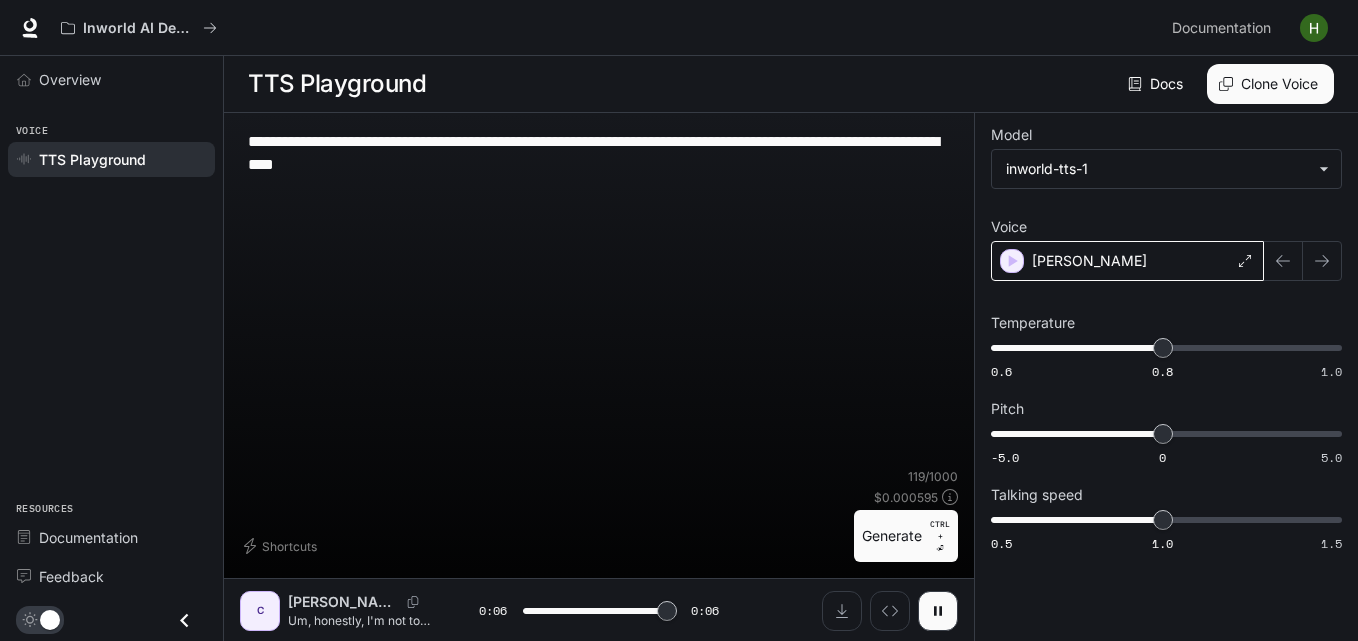 click on "[PERSON_NAME]" at bounding box center (1127, 261) 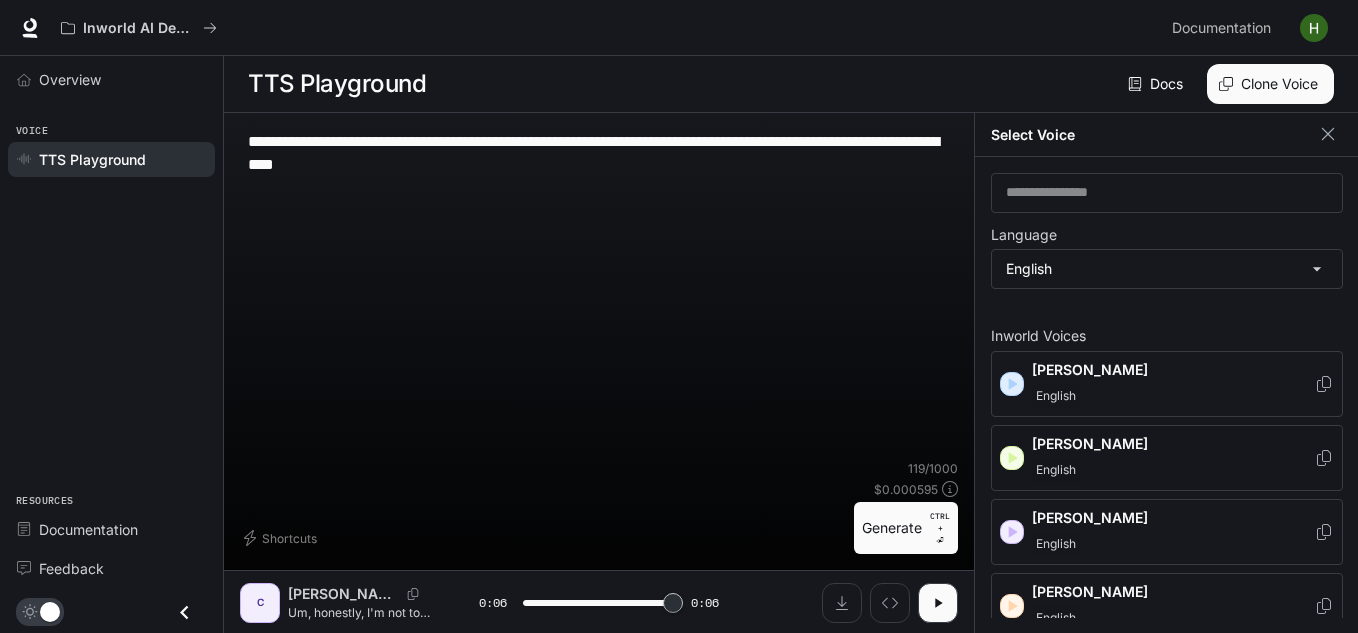 type on "*" 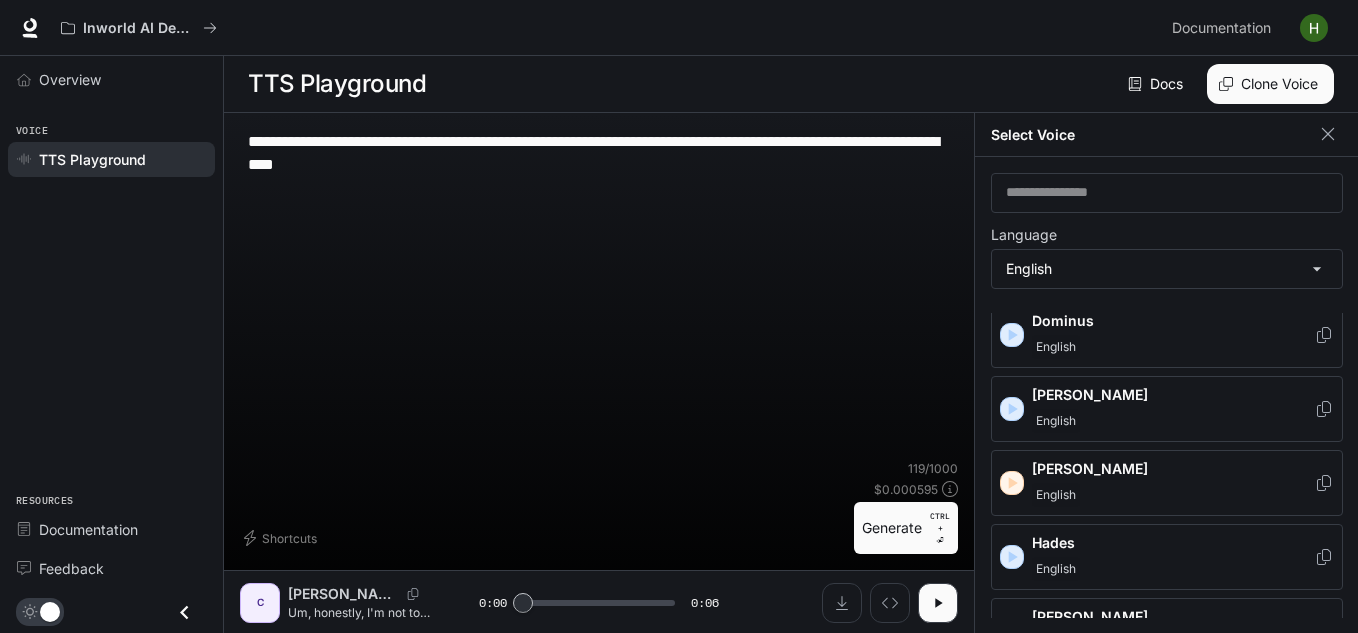 scroll, scrollTop: 500, scrollLeft: 0, axis: vertical 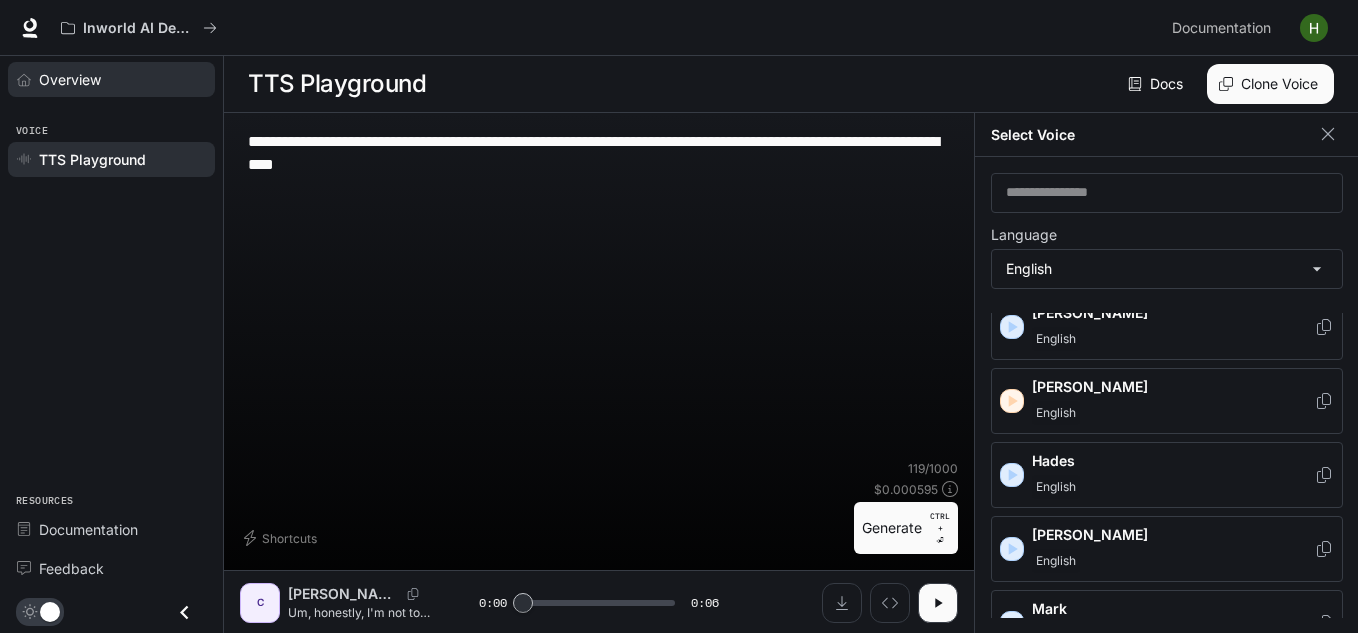 click on "Overview" at bounding box center [70, 79] 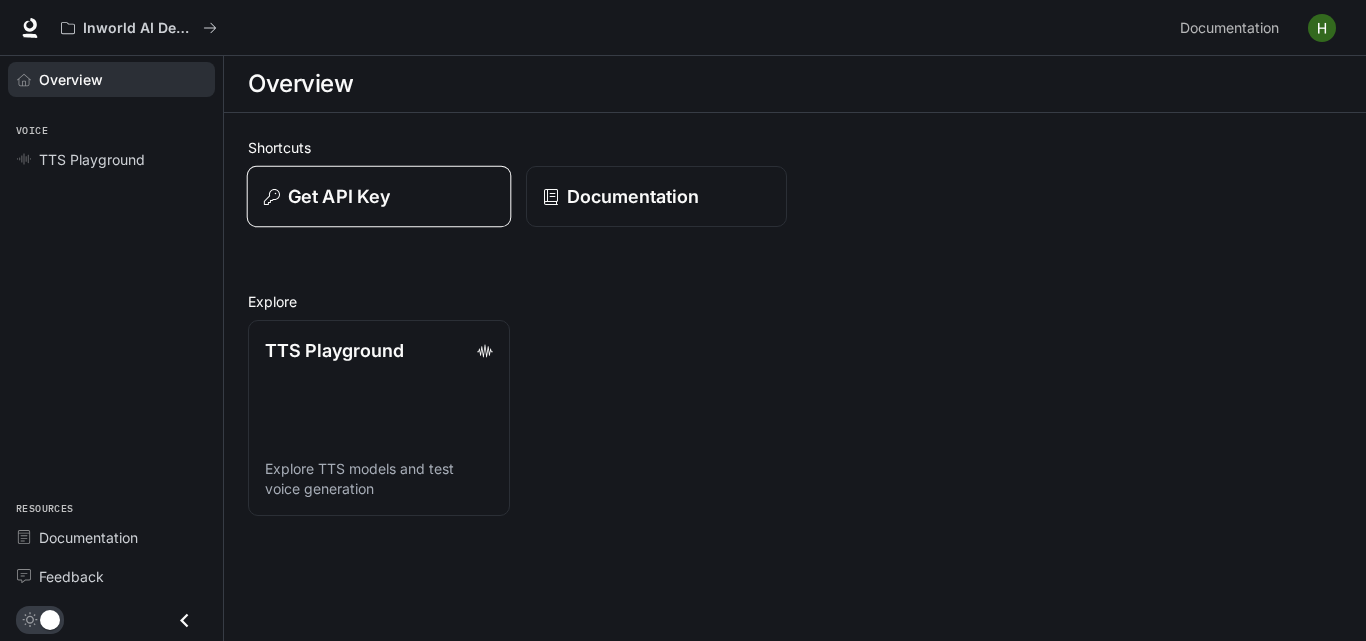 click on "Get API Key" at bounding box center [379, 197] 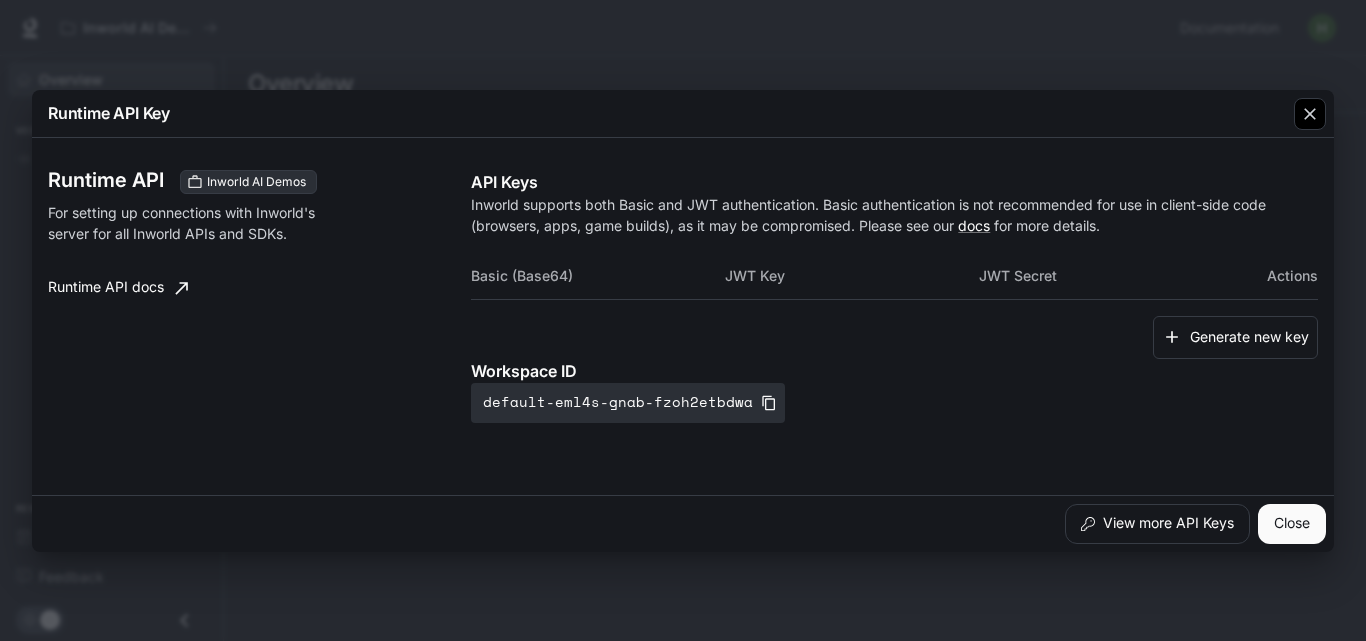 click 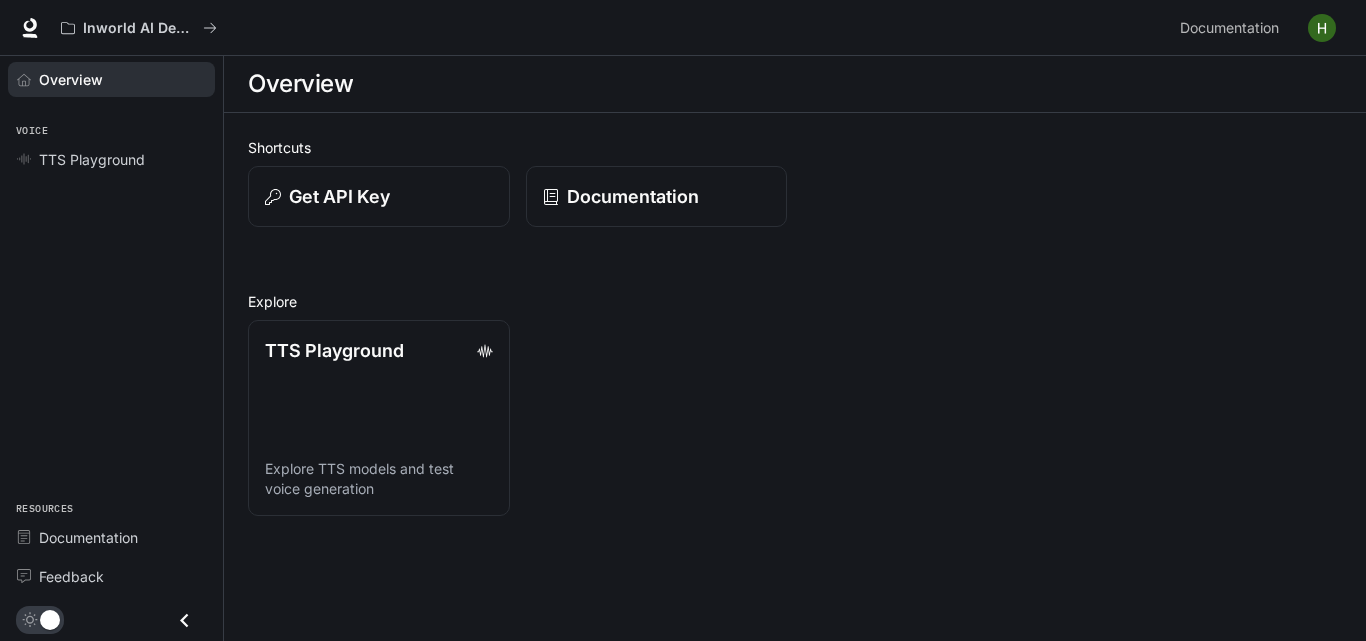 click on "Overview Voice TTS Playground Resources Documentation Feedback" at bounding box center (111, 348) 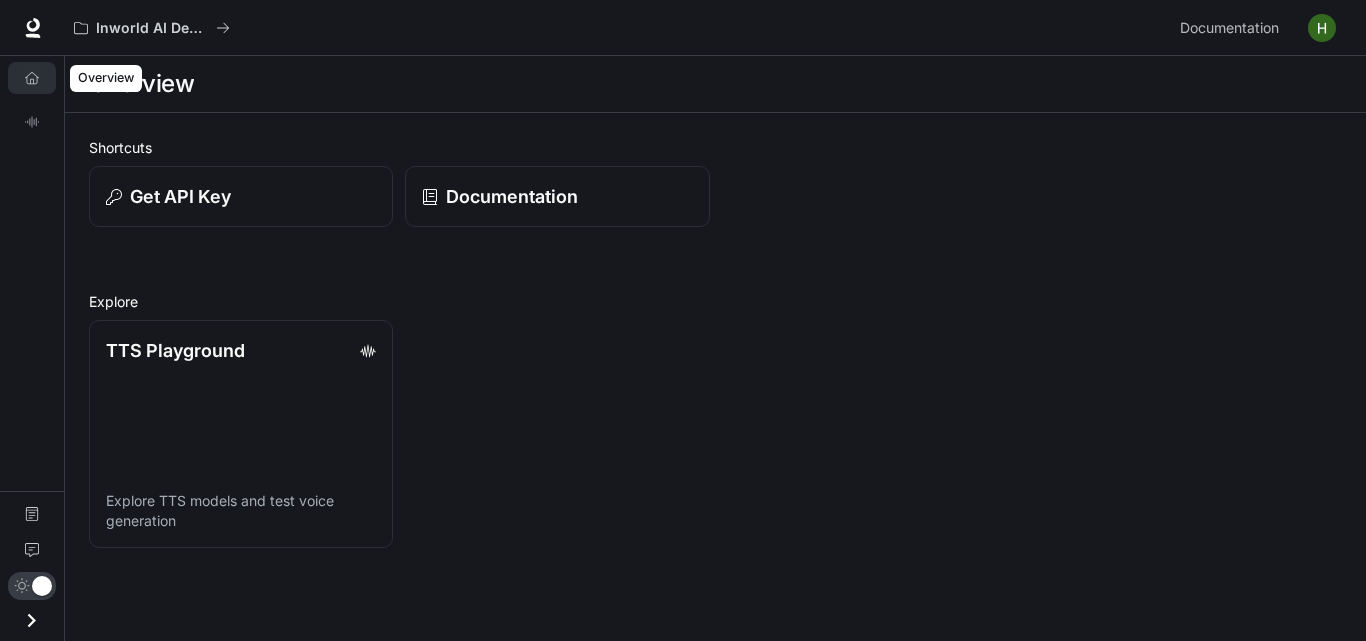 click on "Overview" at bounding box center [32, 78] 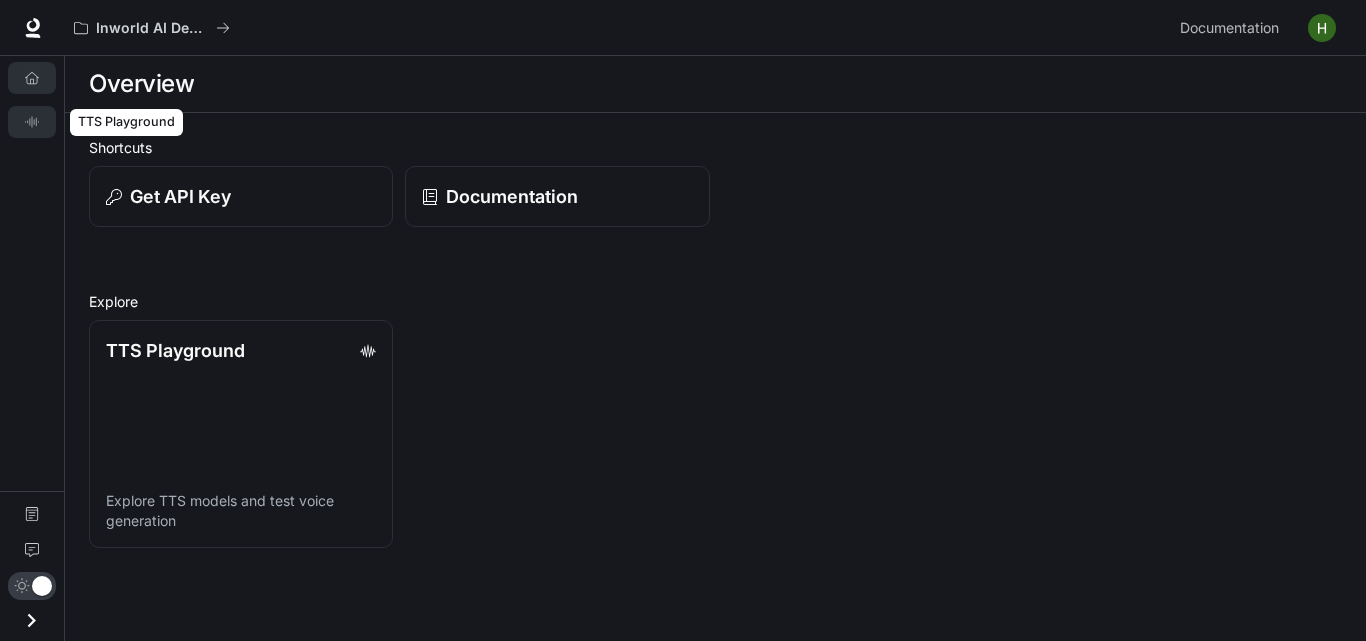 click 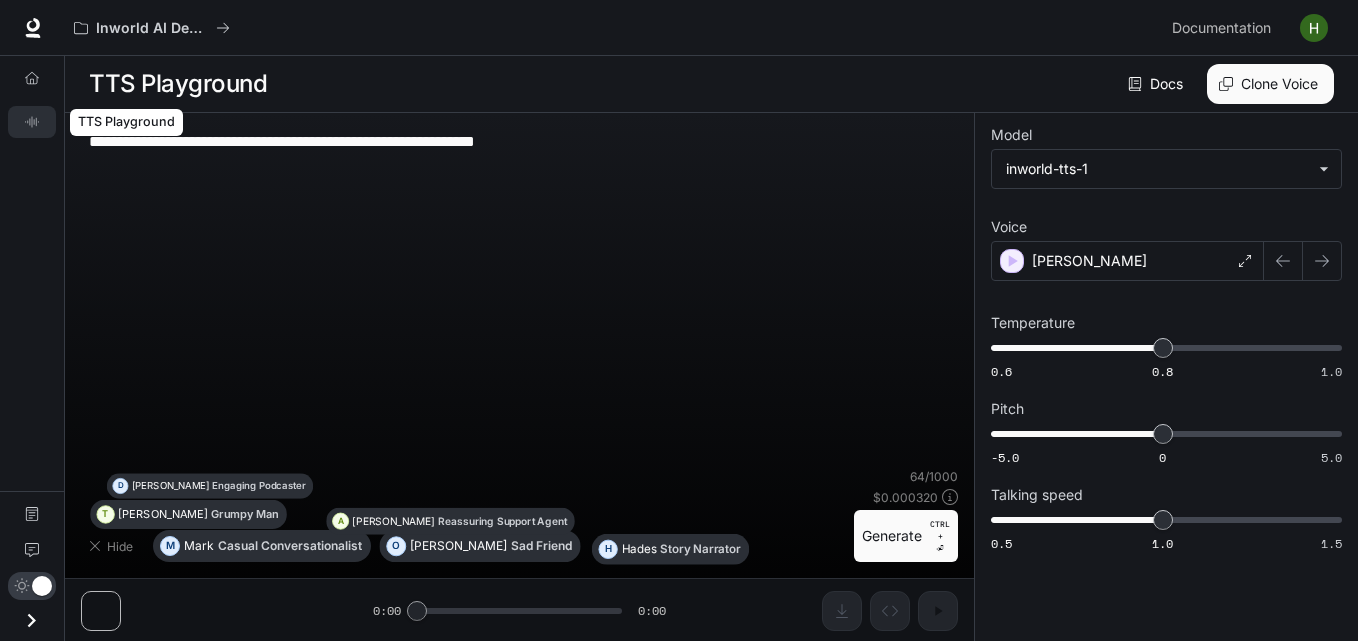 type on "**********" 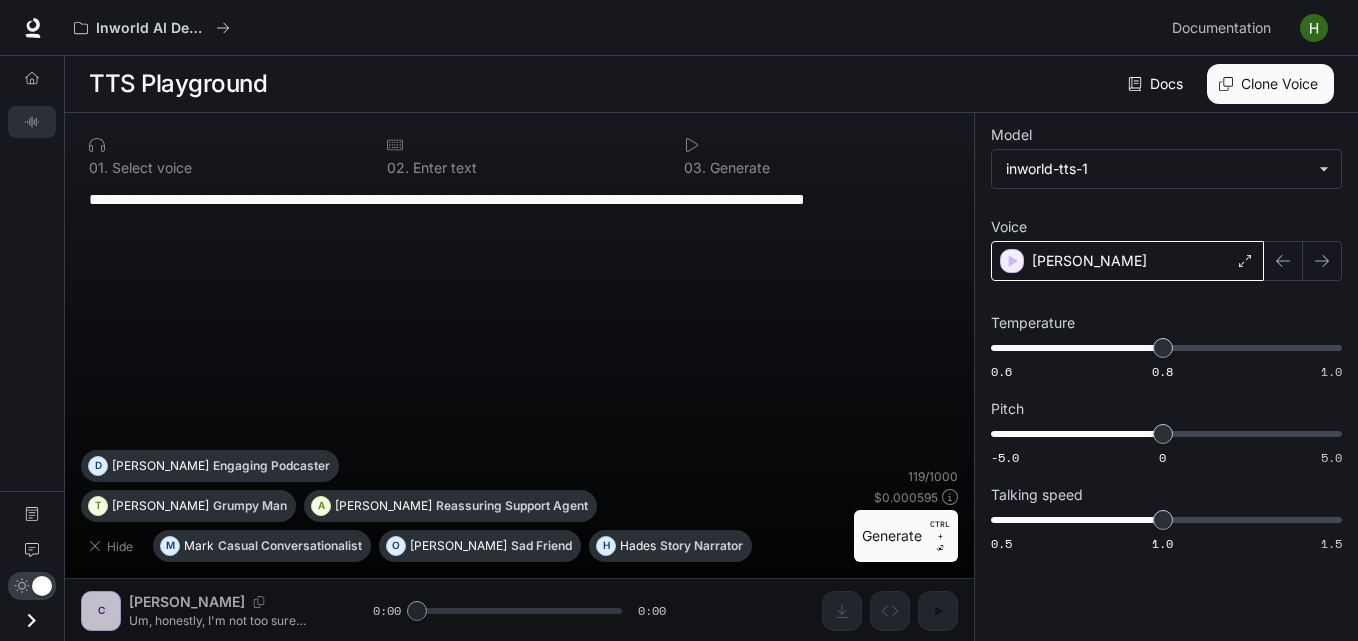 click on "[PERSON_NAME]" at bounding box center [1127, 261] 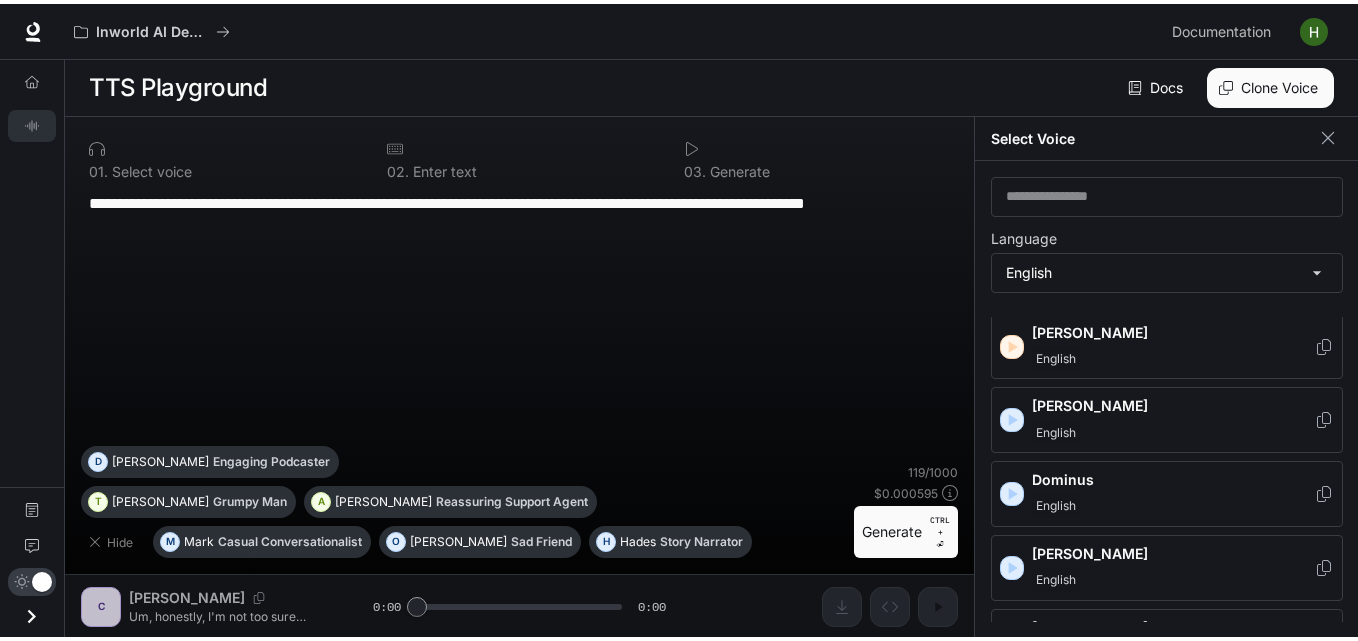 scroll, scrollTop: 400, scrollLeft: 0, axis: vertical 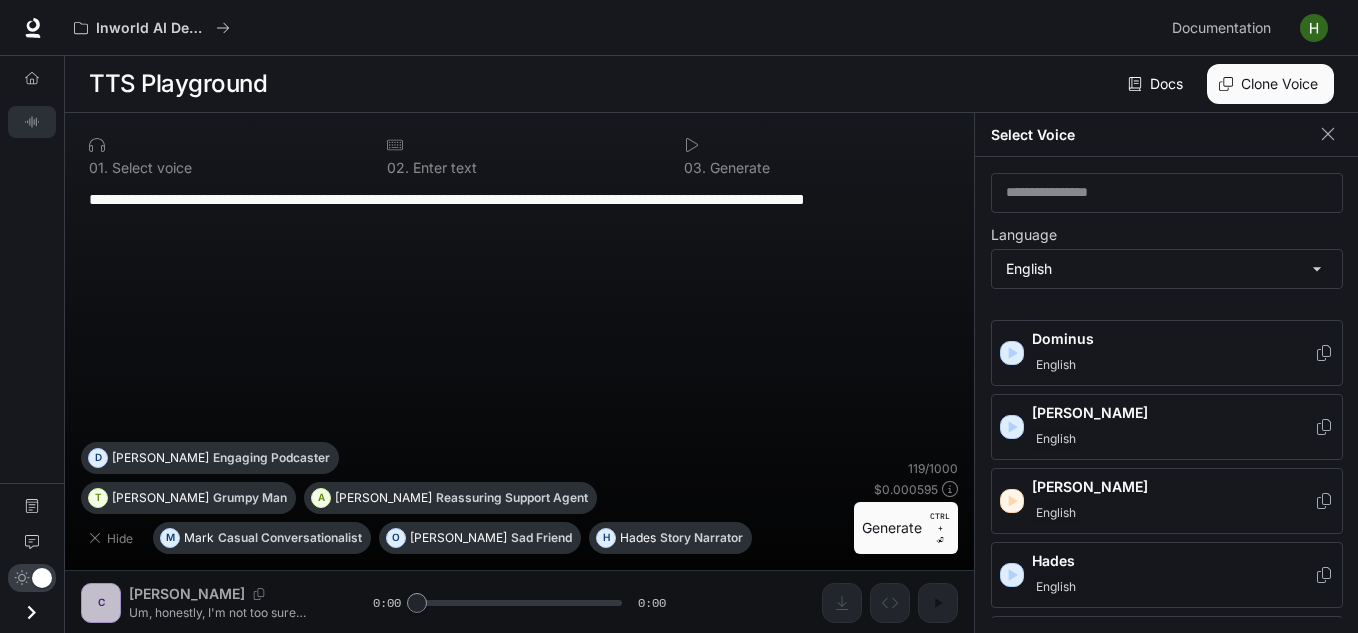 click on "English" at bounding box center [1173, 587] 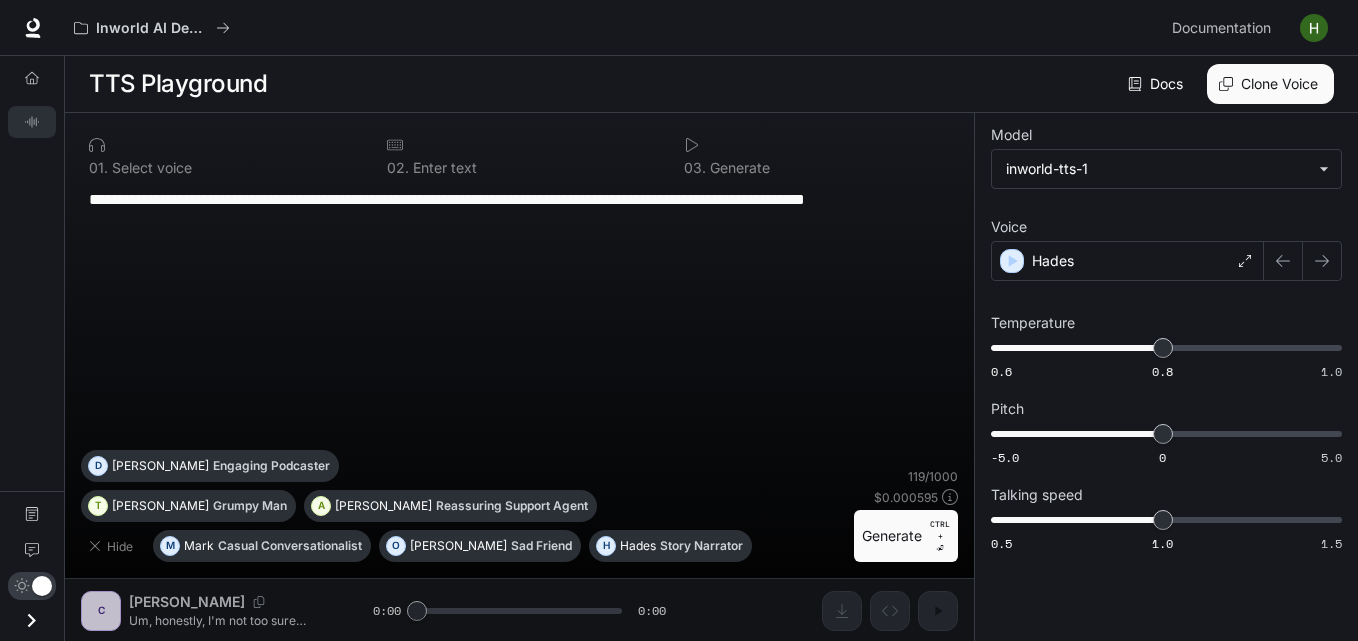 click on "Docs" at bounding box center (1157, 84) 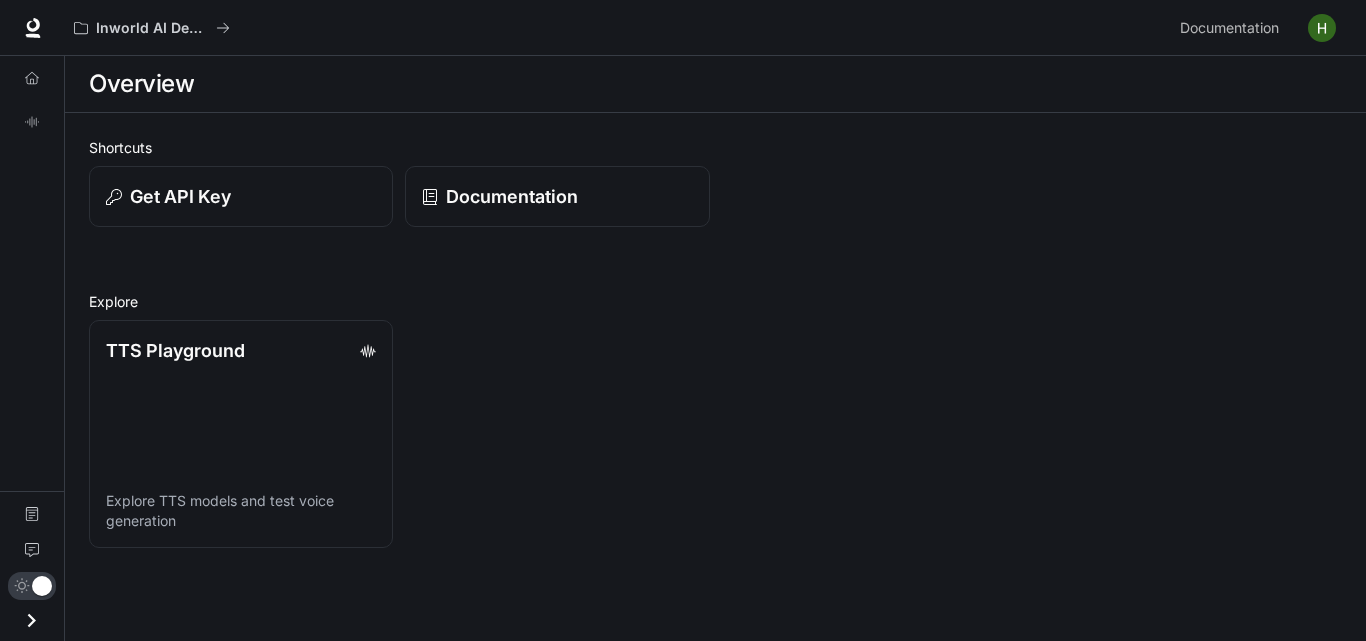 scroll, scrollTop: 0, scrollLeft: 0, axis: both 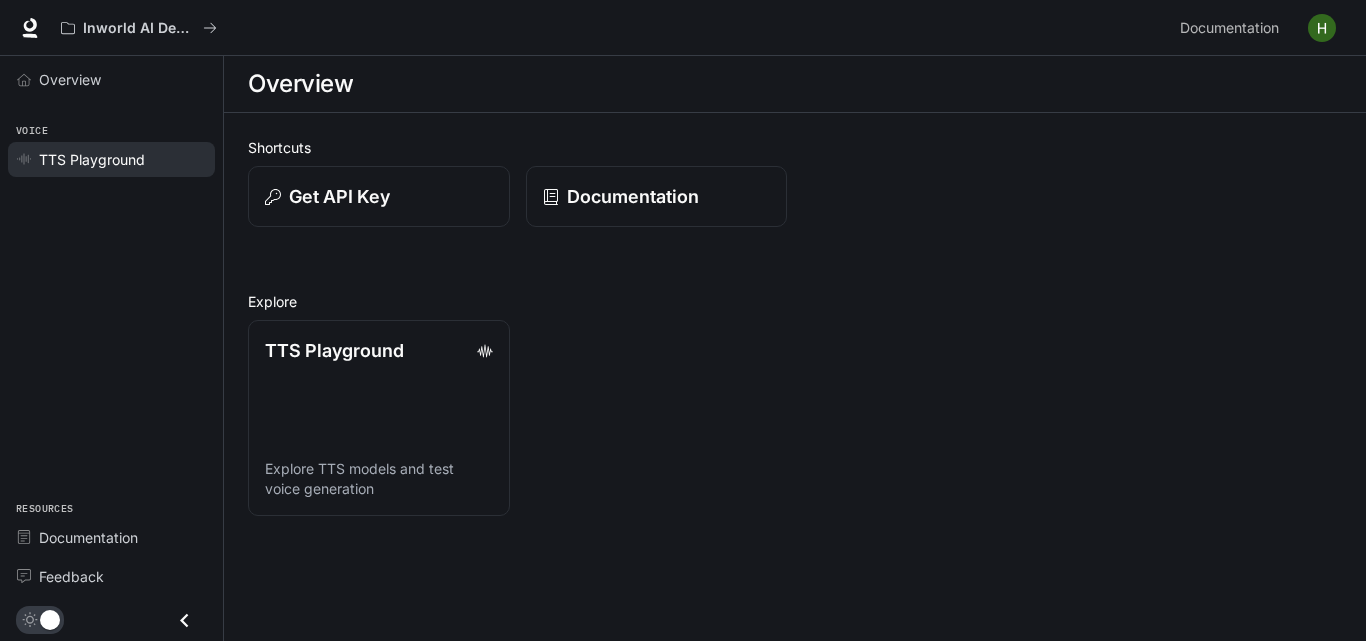 click on "TTS Playground" at bounding box center (122, 159) 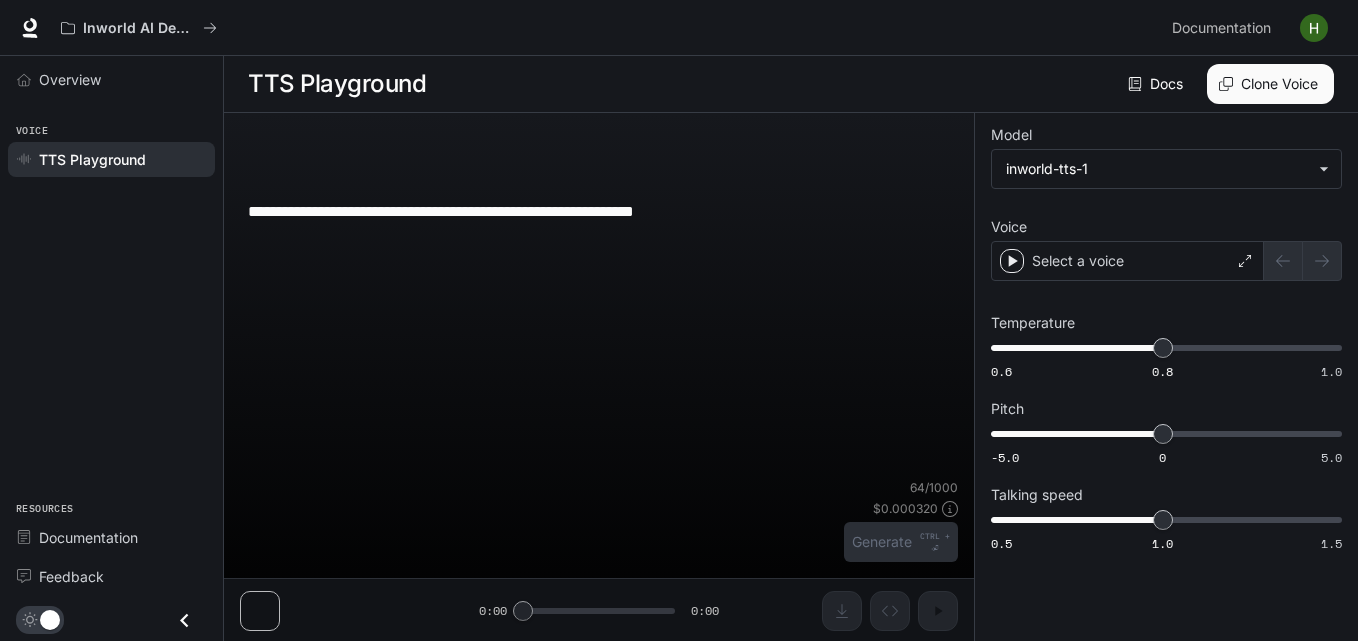 type on "**********" 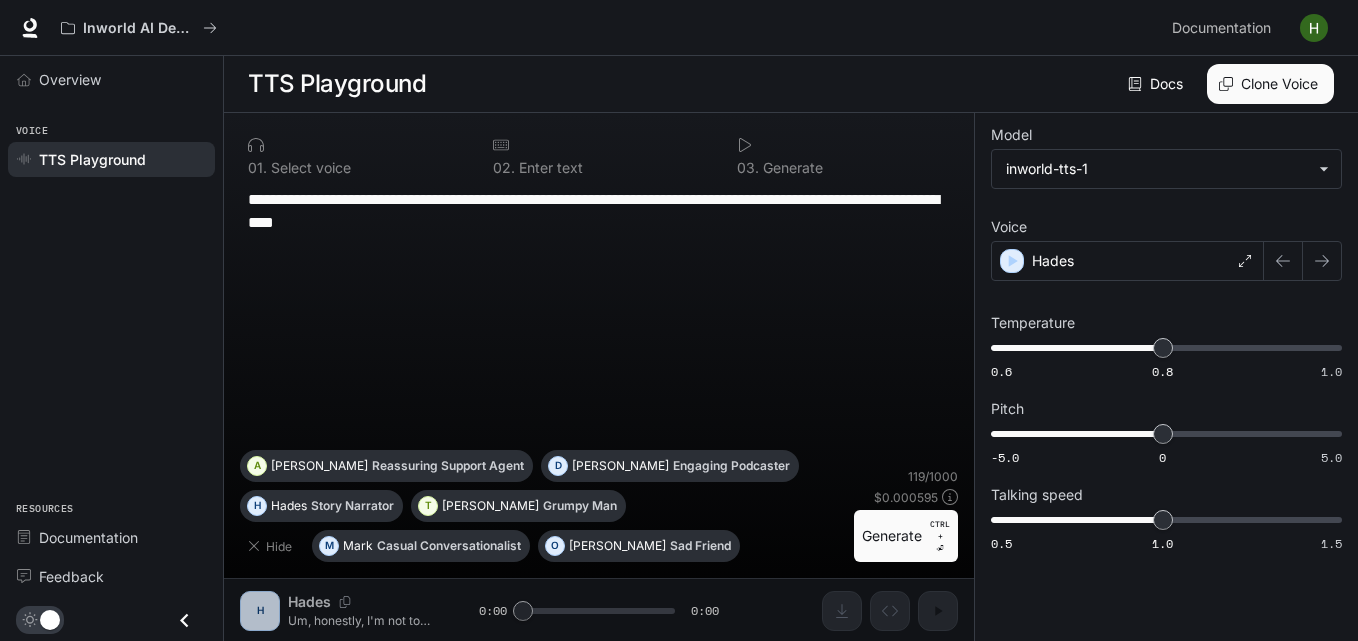 scroll, scrollTop: 1, scrollLeft: 0, axis: vertical 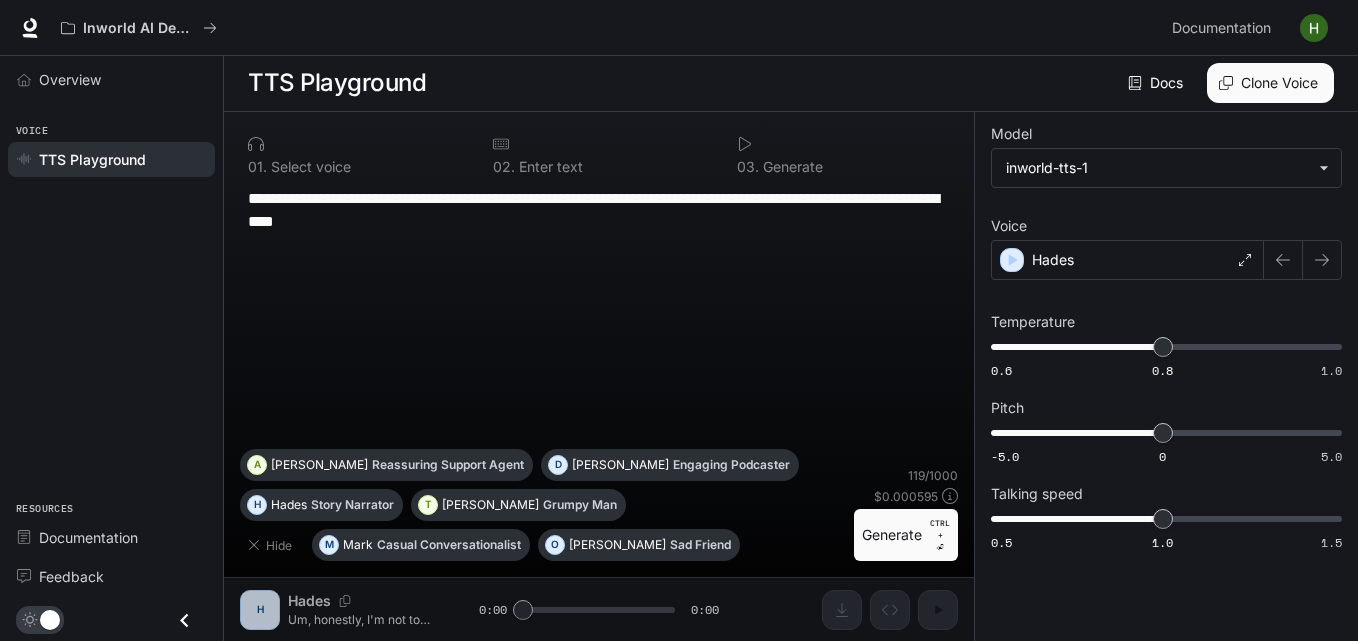click on "**********" at bounding box center (599, 317) 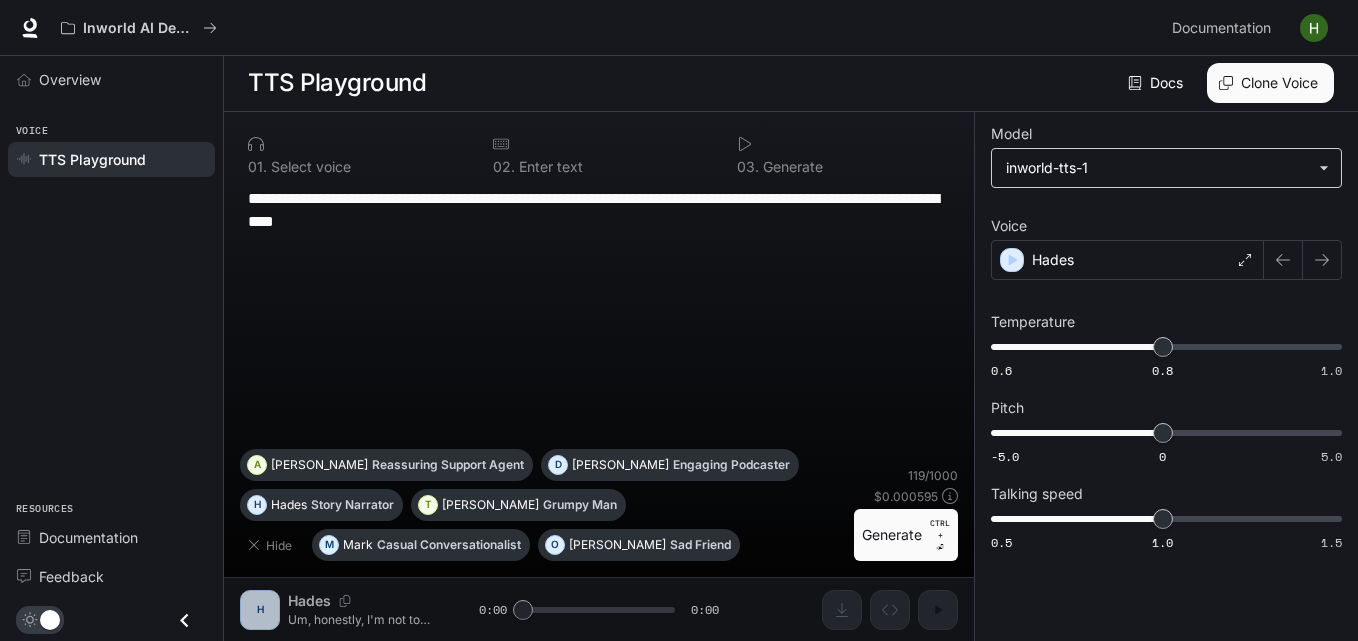 click on "**********" at bounding box center [679, 320] 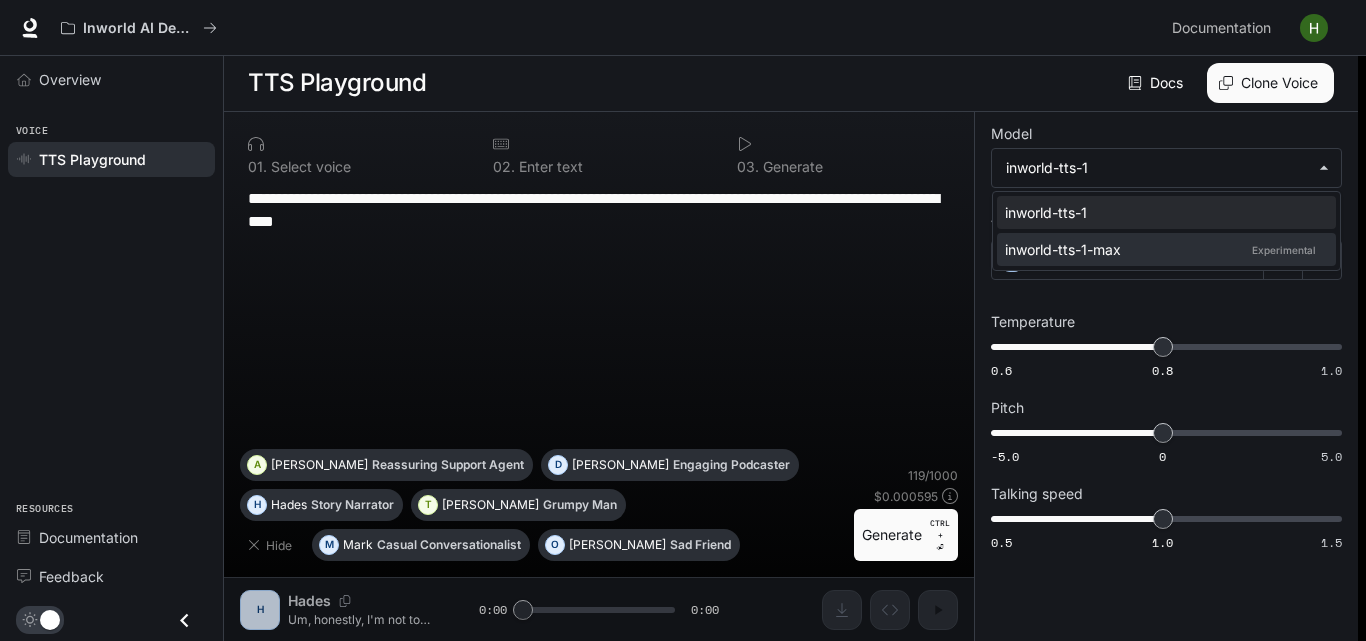 click on "inworld-tts-1-max Experimental" at bounding box center (1166, 249) 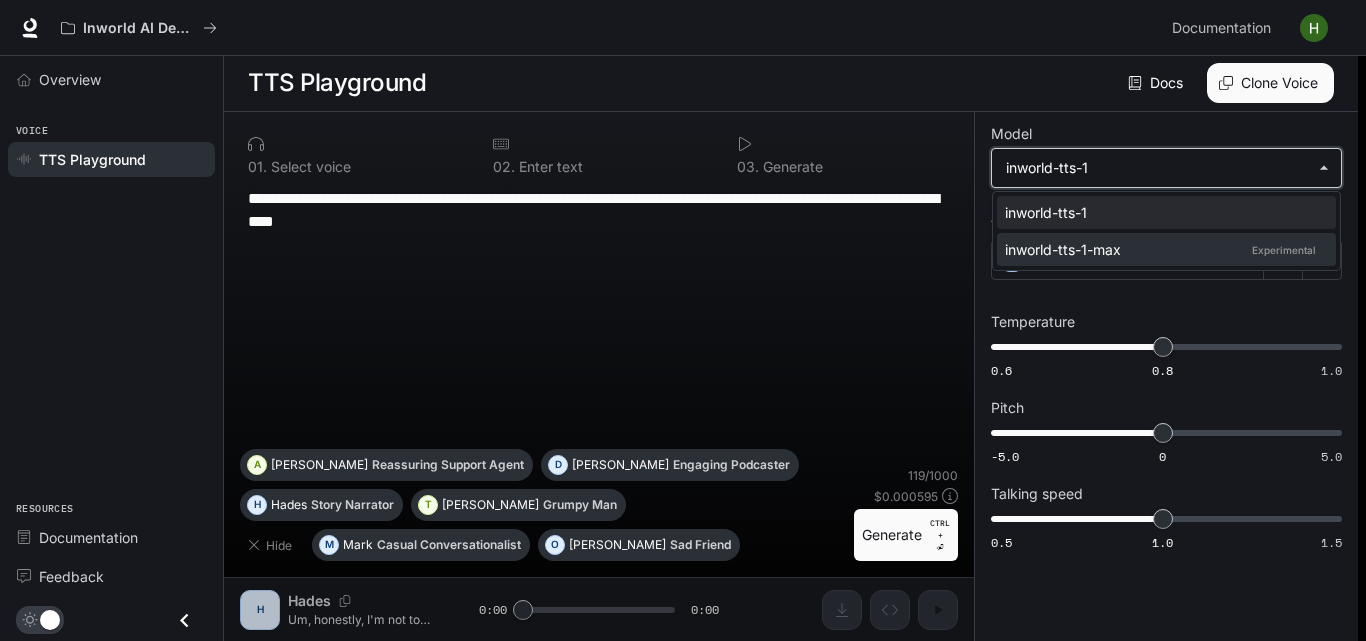 type on "**********" 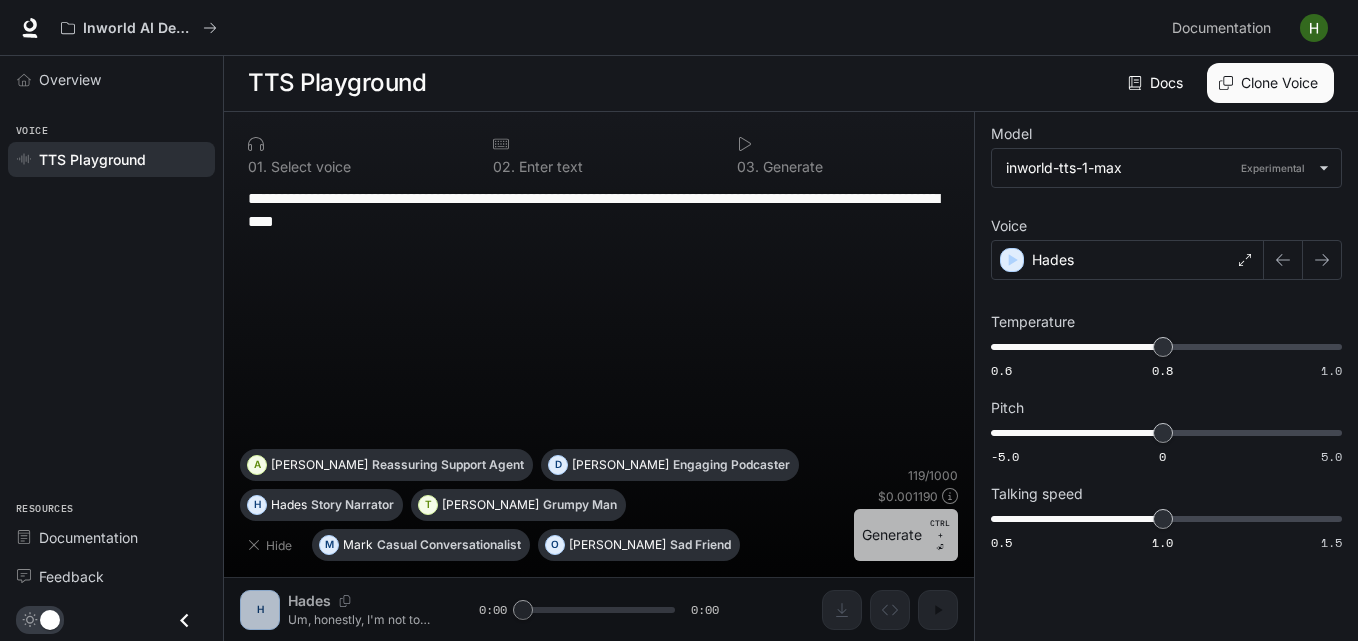 click on "Generate CTRL +  ⏎" at bounding box center (906, 535) 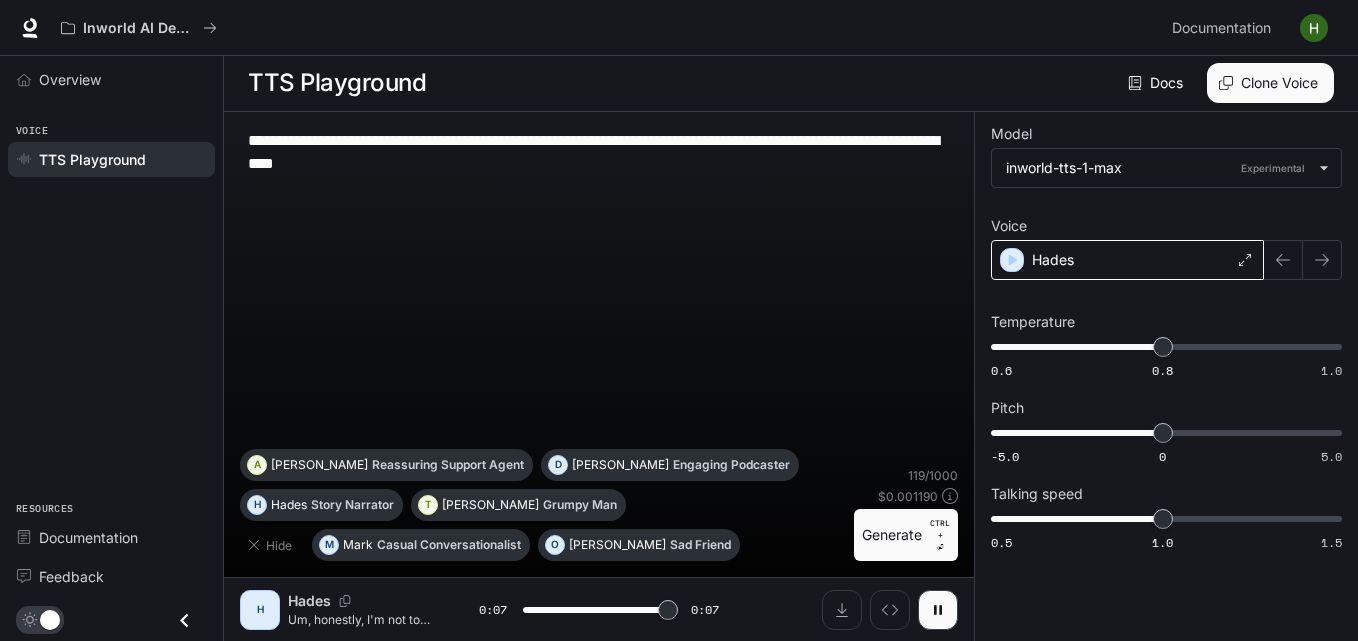 type on "*" 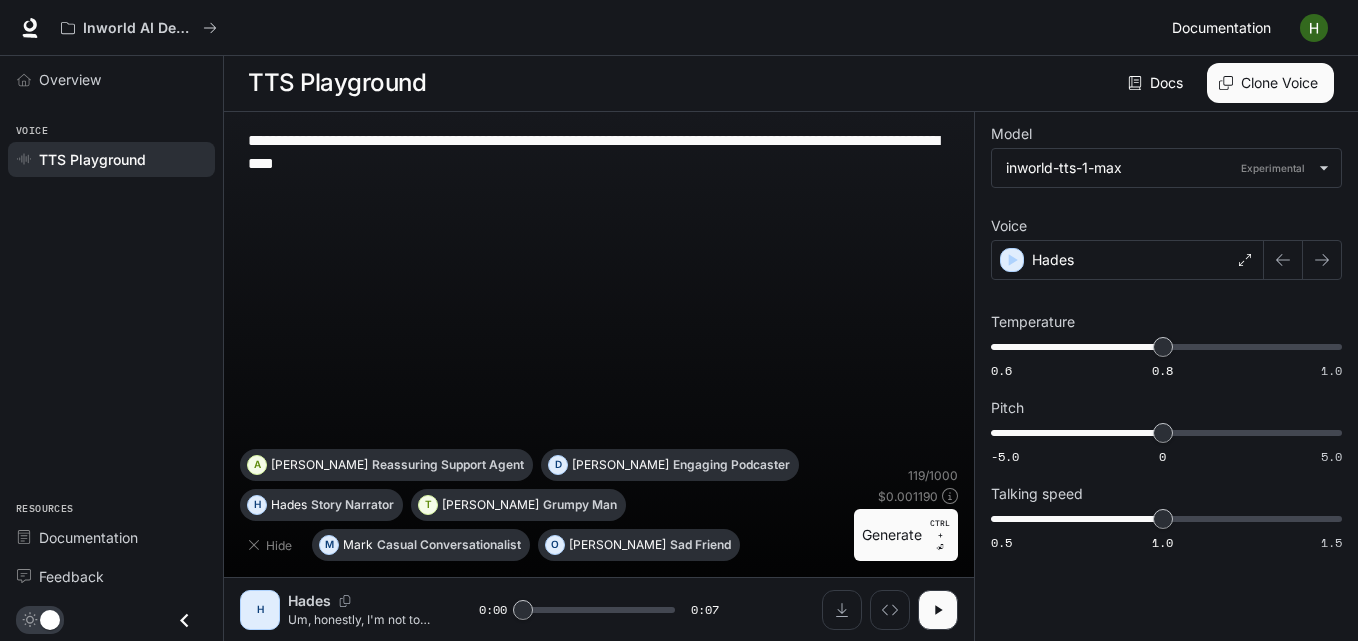 click on "Documentation" at bounding box center [1221, 28] 